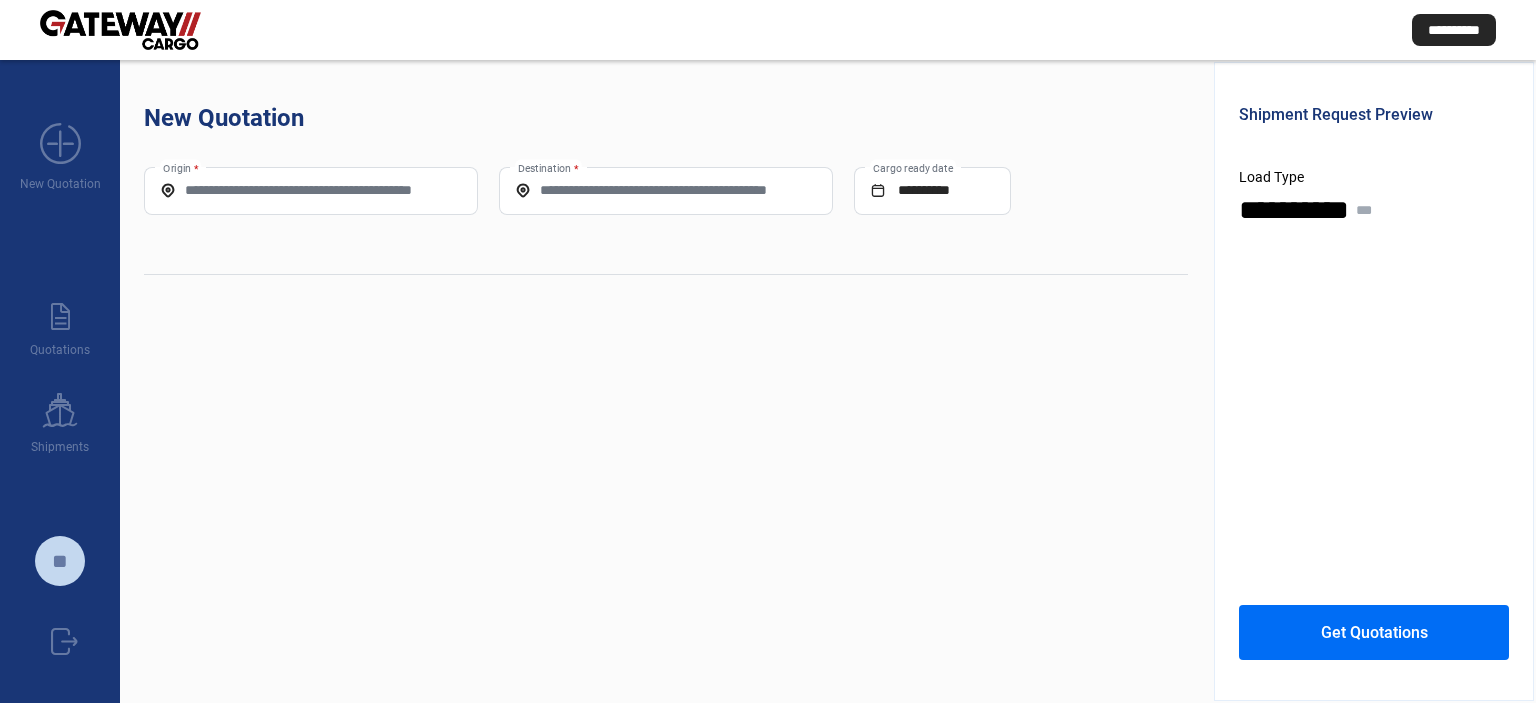 scroll, scrollTop: 0, scrollLeft: 0, axis: both 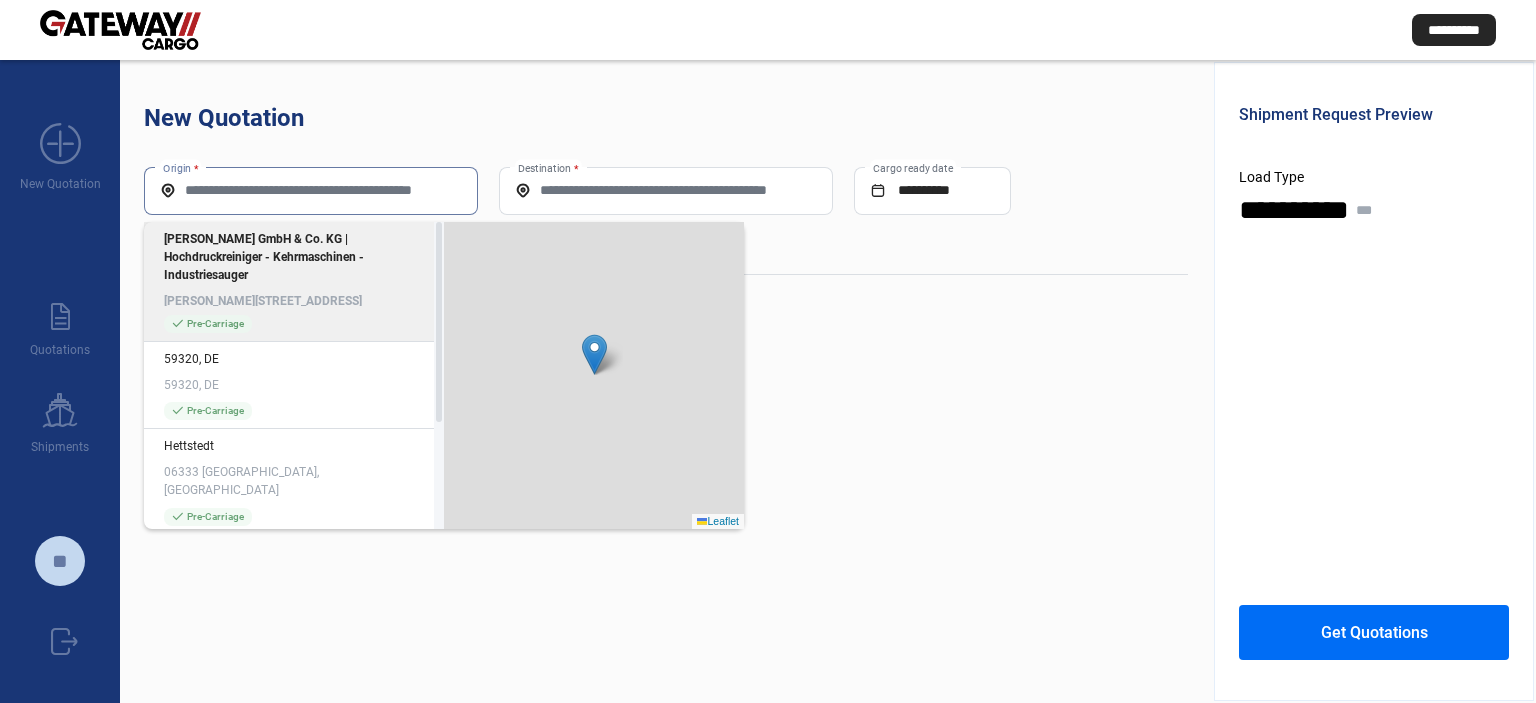 click on "Origin *" at bounding box center (311, 190) 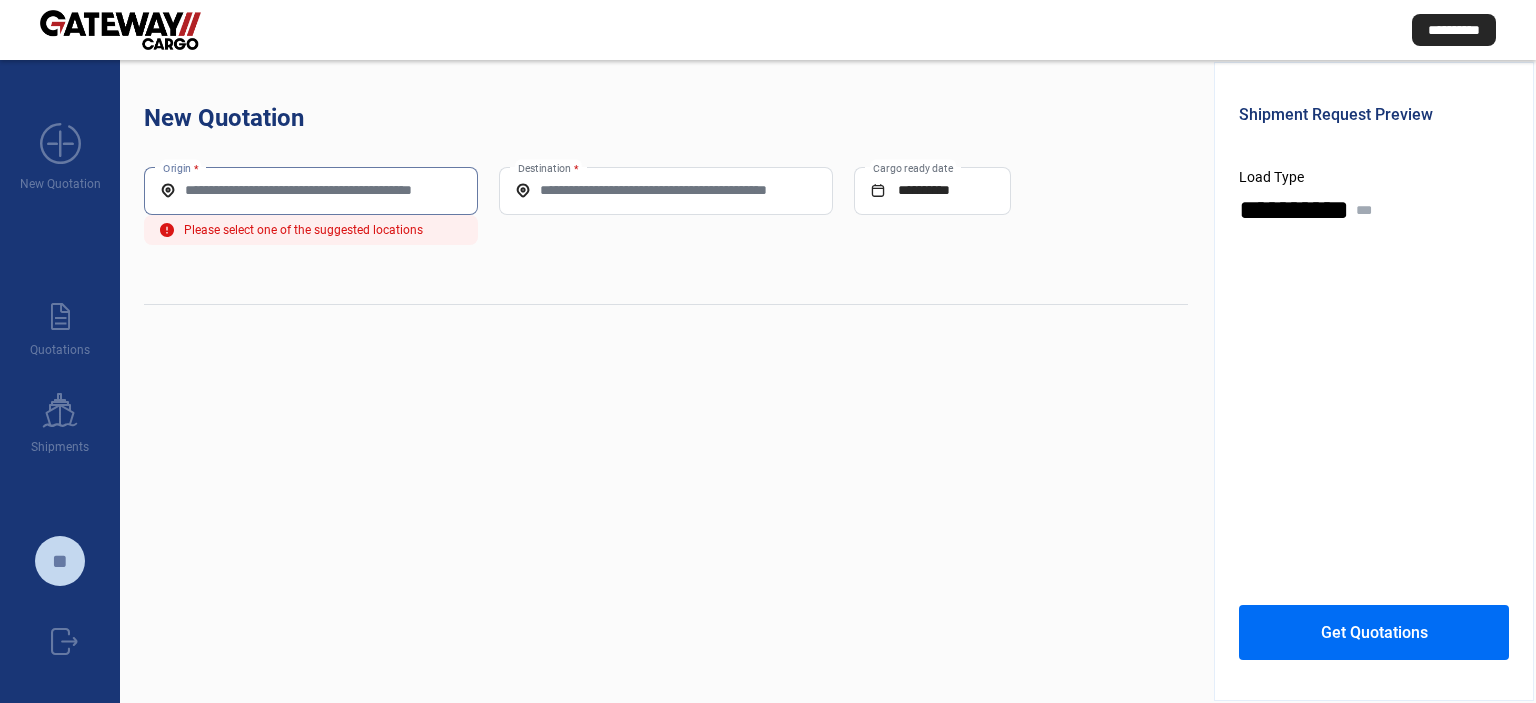 paste on "**********" 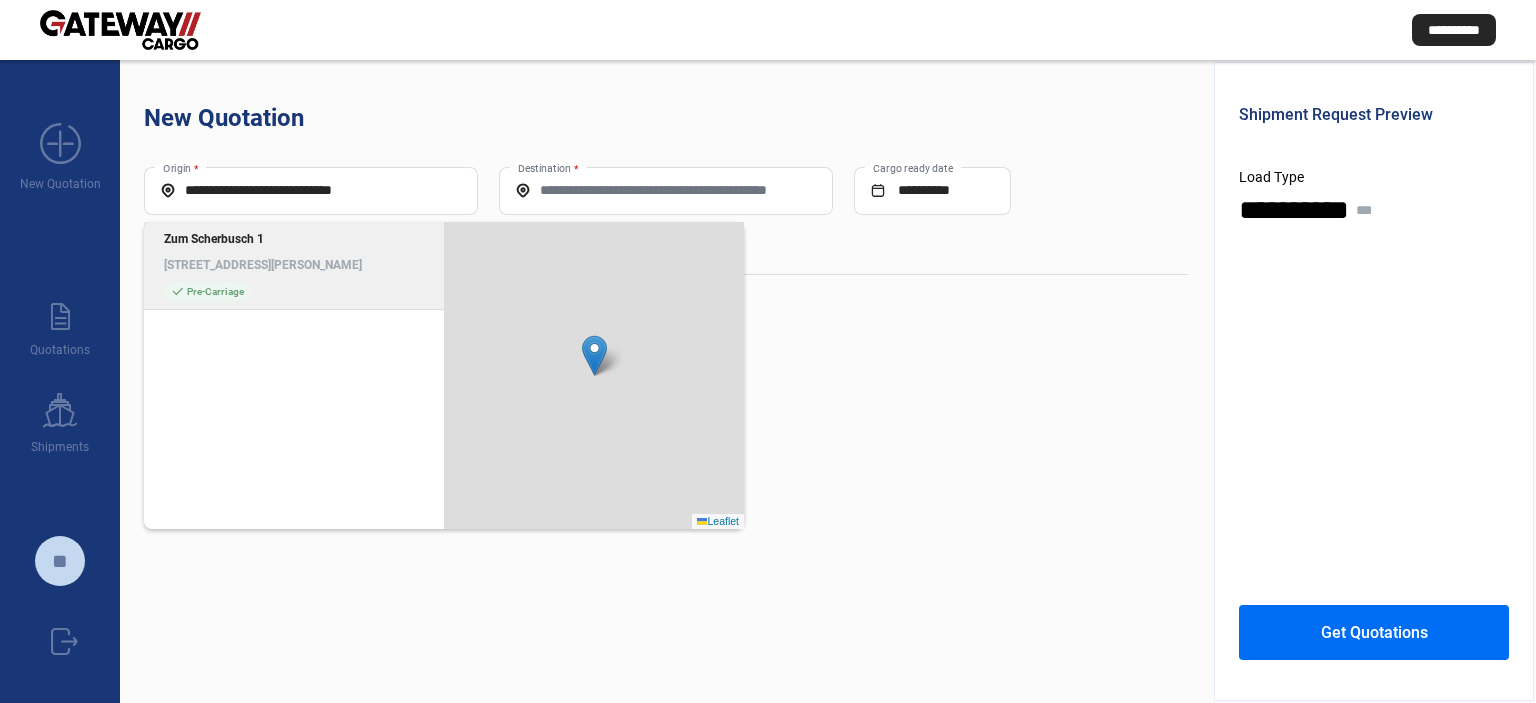 click on "[STREET_ADDRESS][PERSON_NAME]" 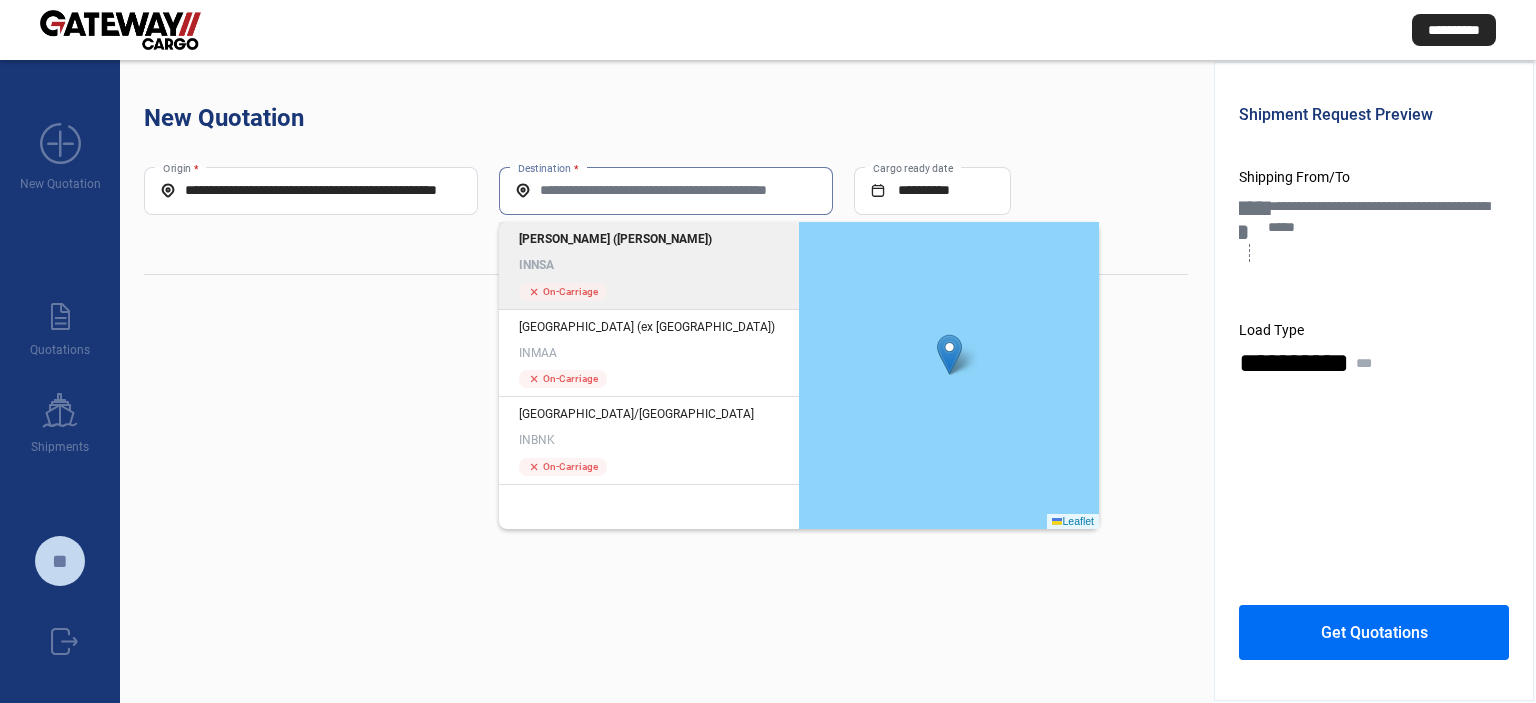 click on "Destination *" at bounding box center [666, 190] 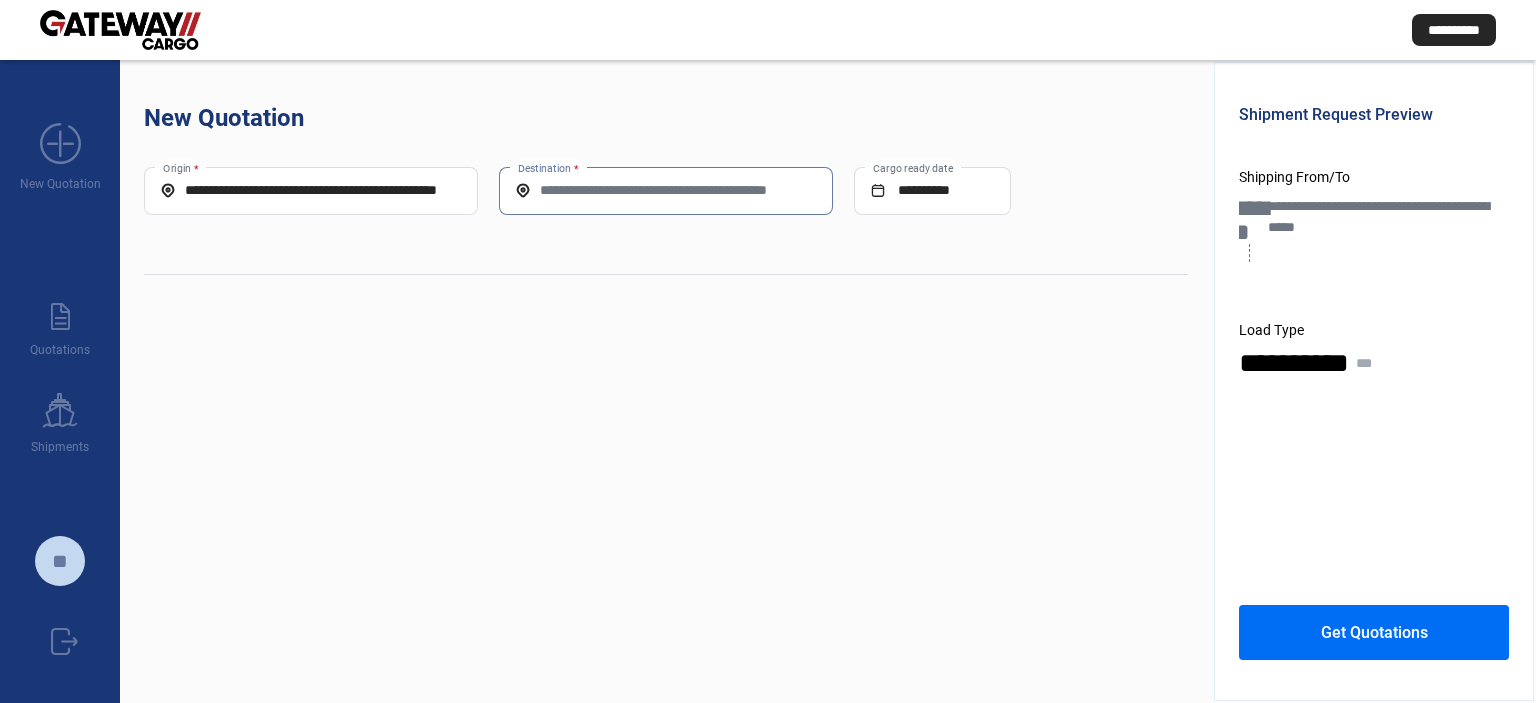 click on "Destination *" at bounding box center [666, 190] 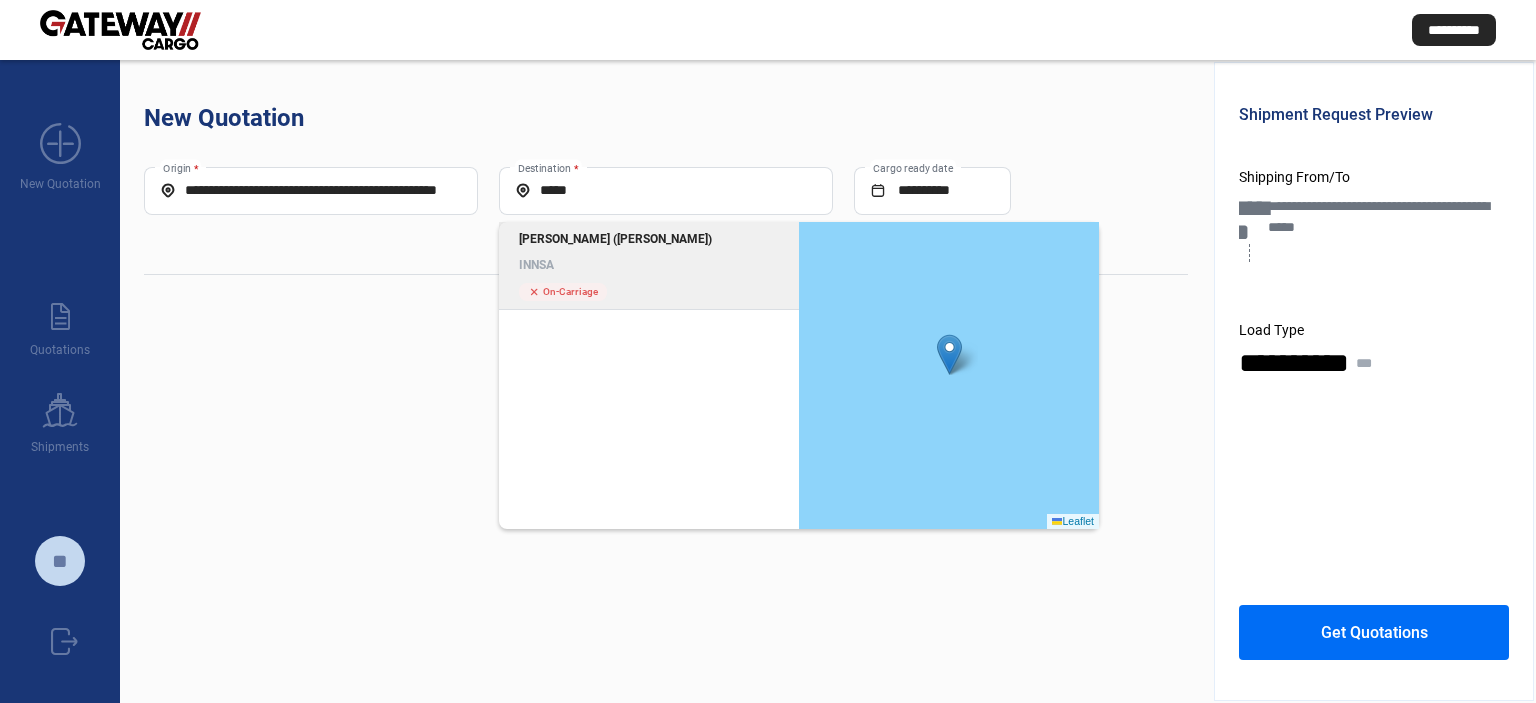 click on "INNSA" 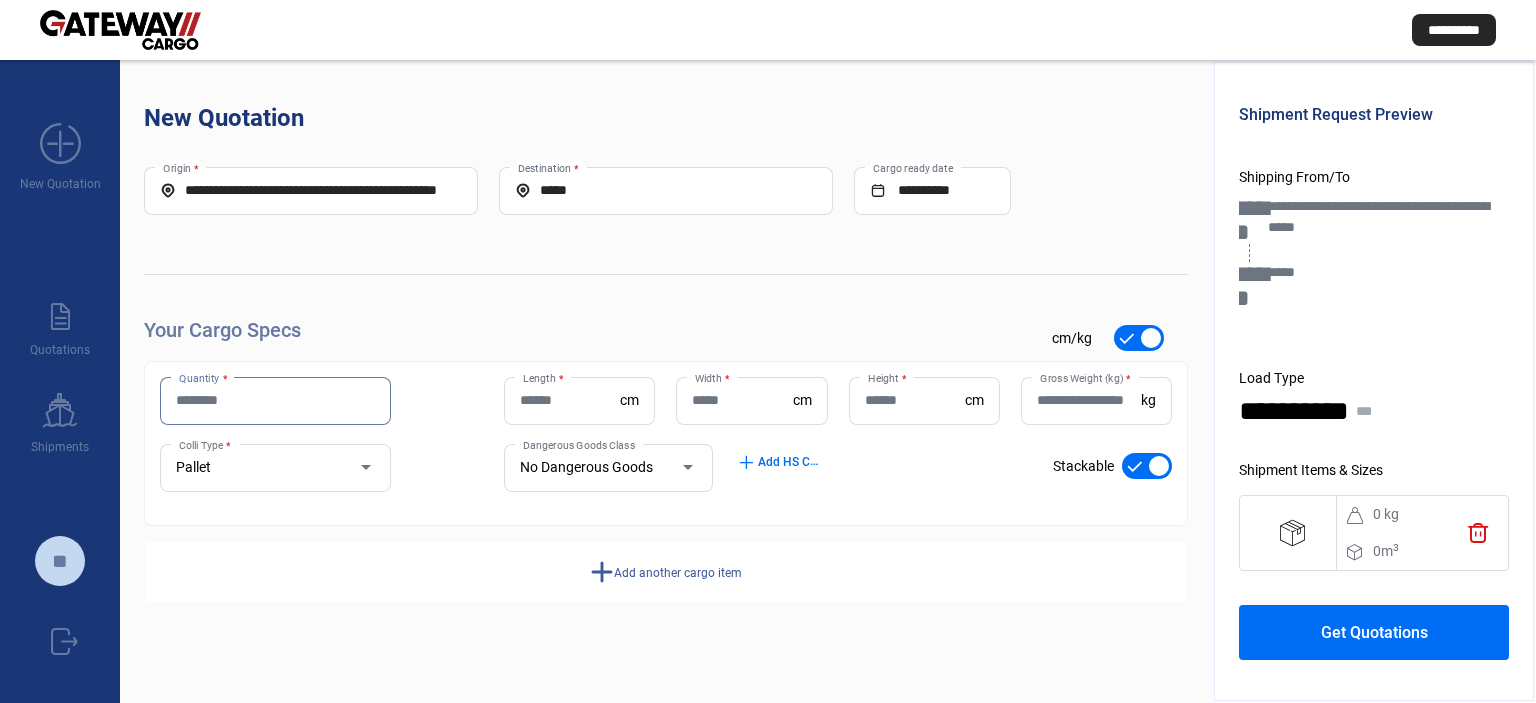 click on "Quantity *" at bounding box center [275, 400] 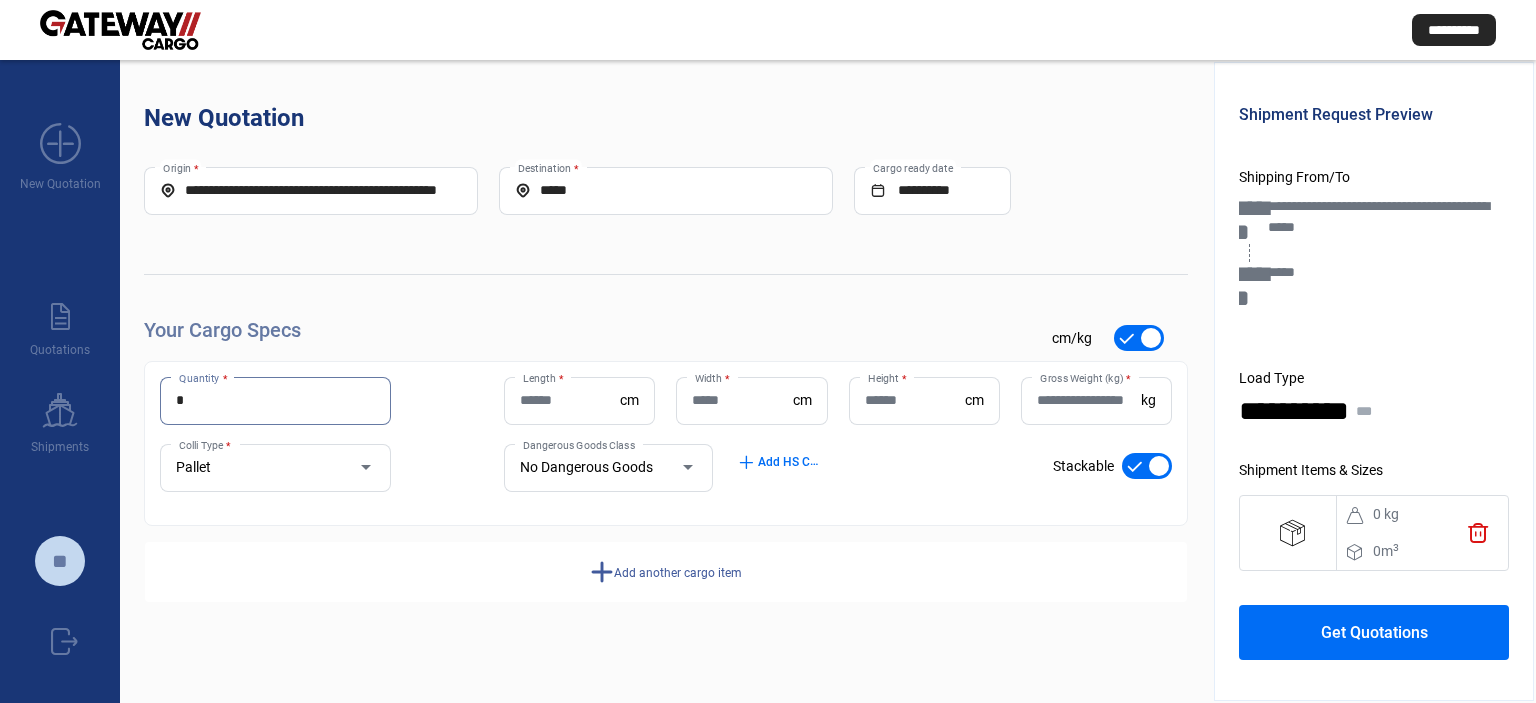 type on "*" 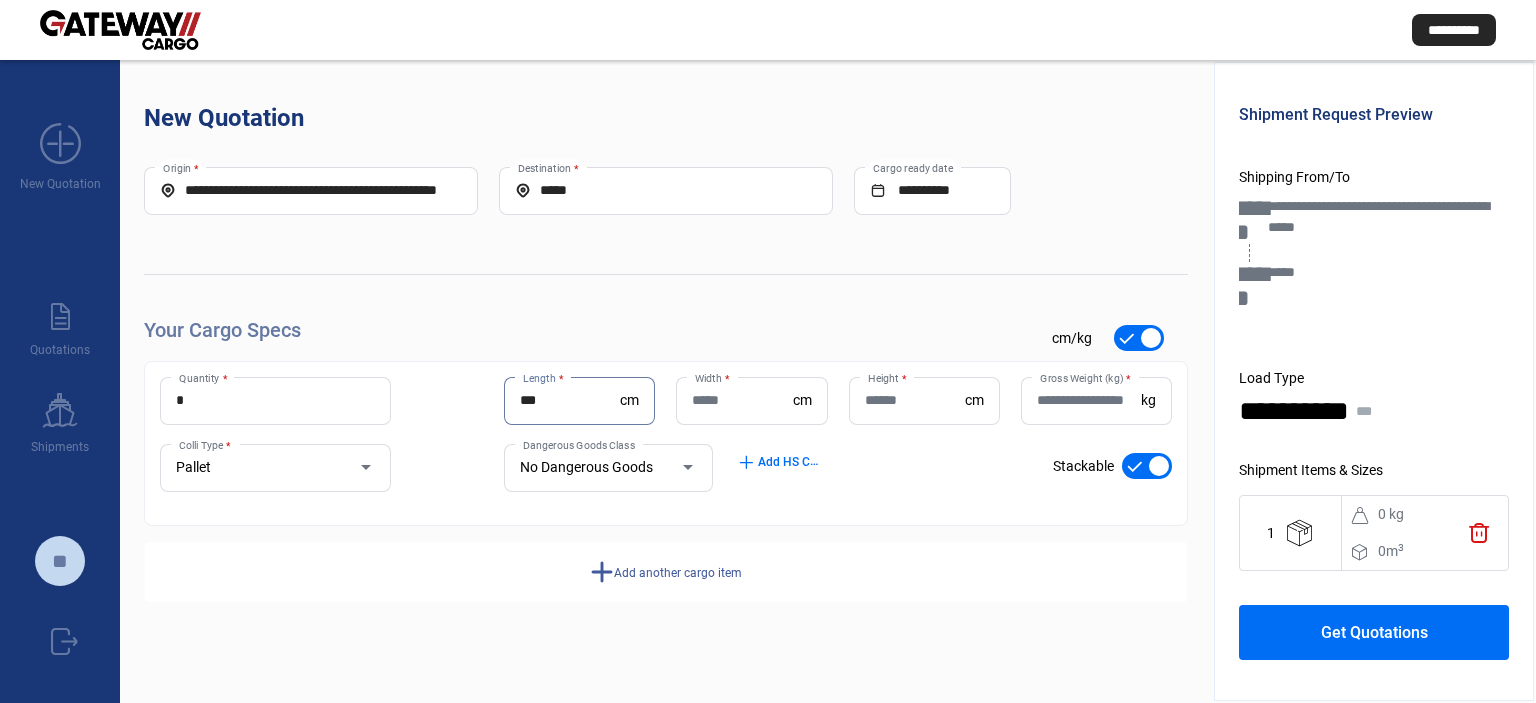 type on "***" 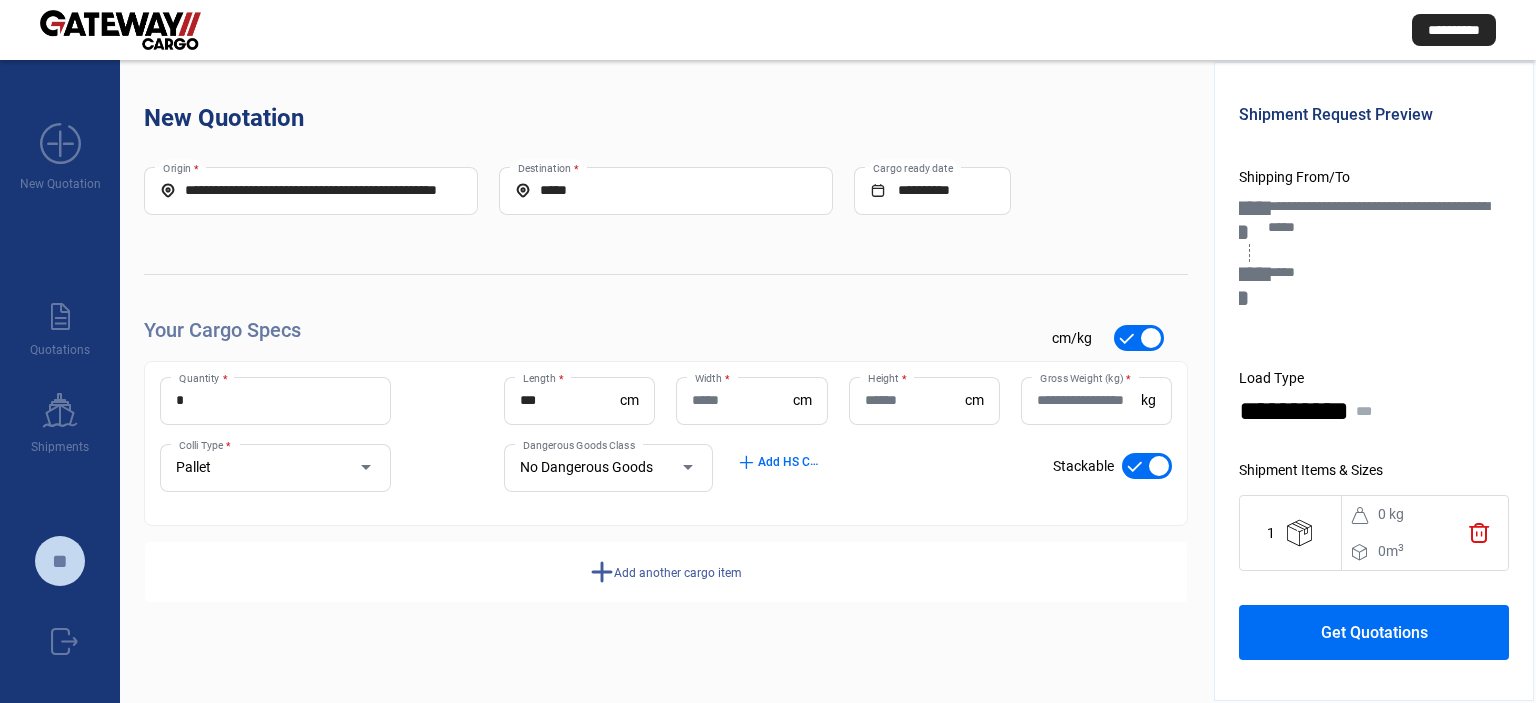 click on "**********" 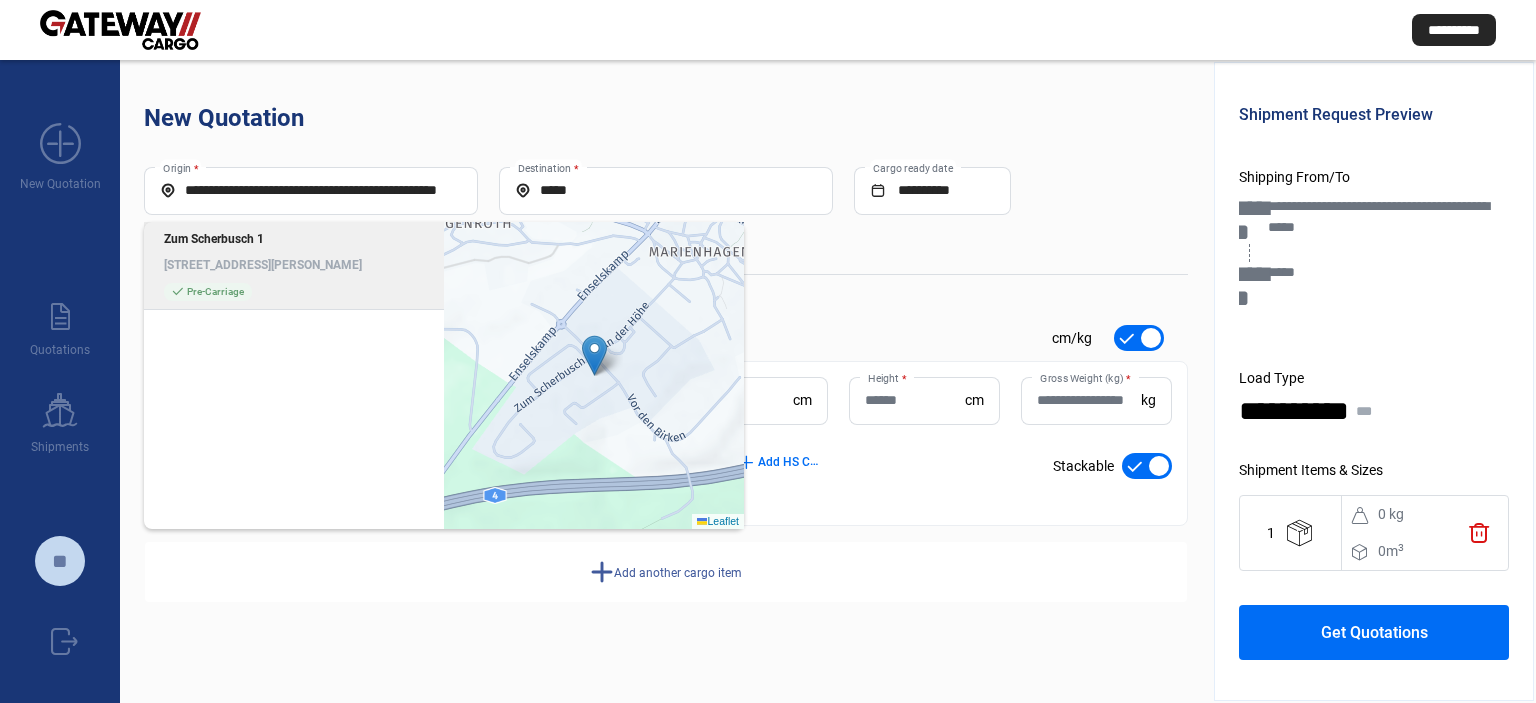 click on "**********" 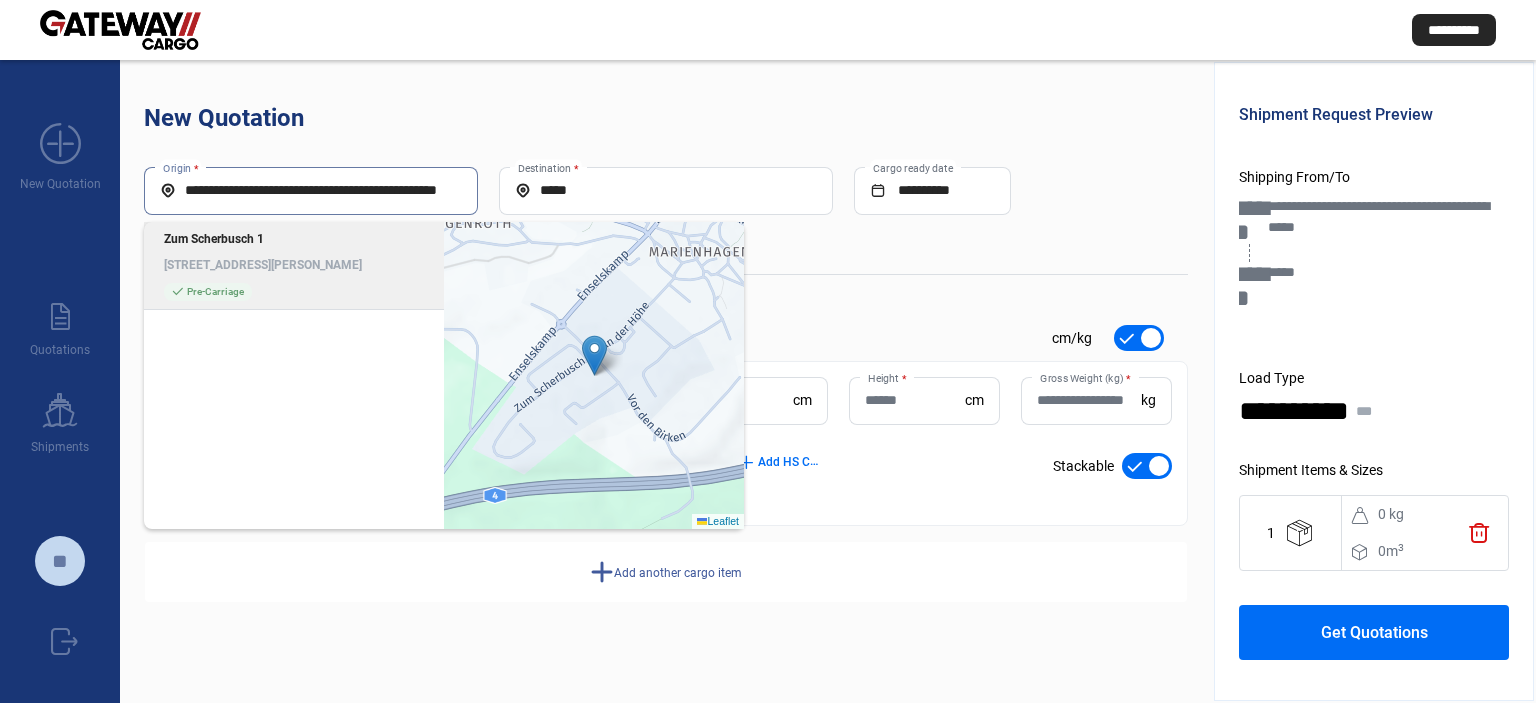 click on "**********" at bounding box center (311, 190) 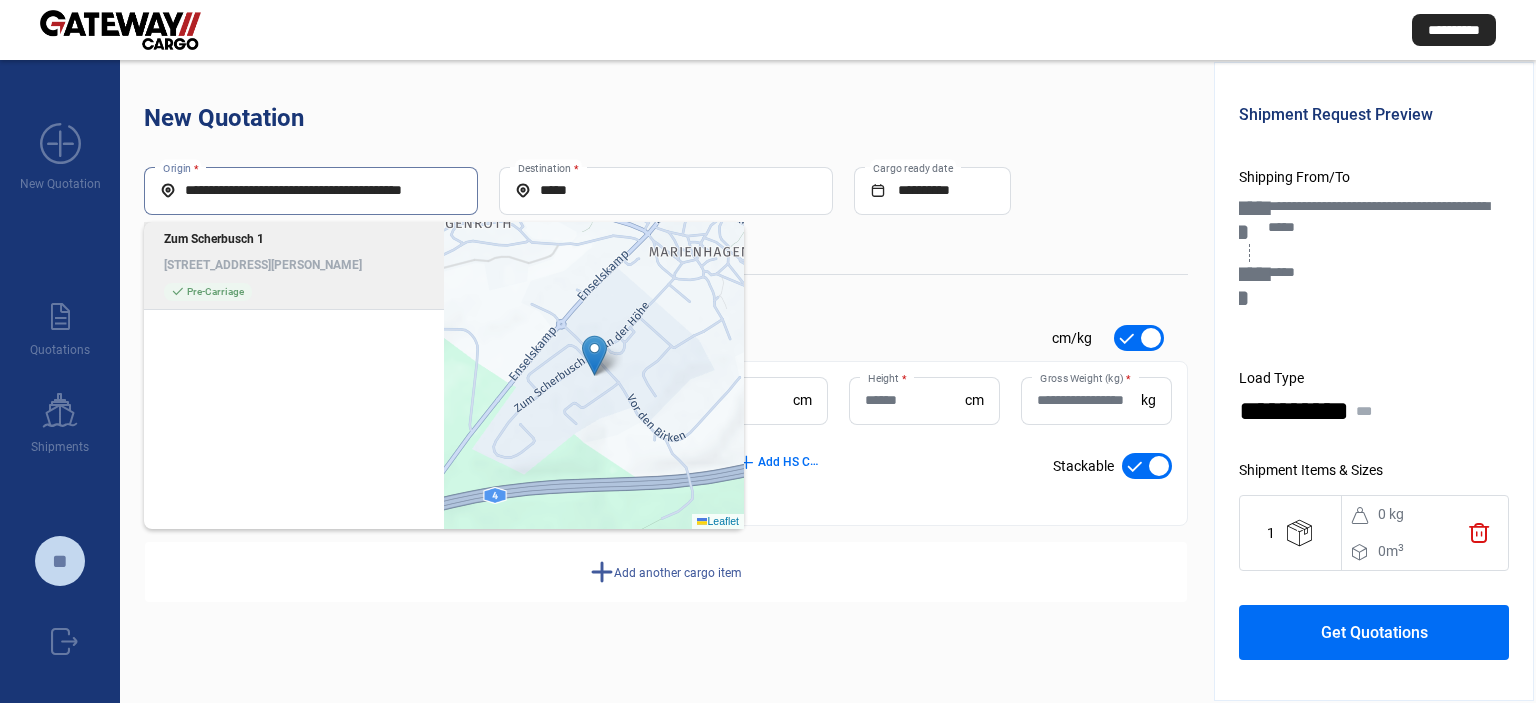 scroll, scrollTop: 0, scrollLeft: 24, axis: horizontal 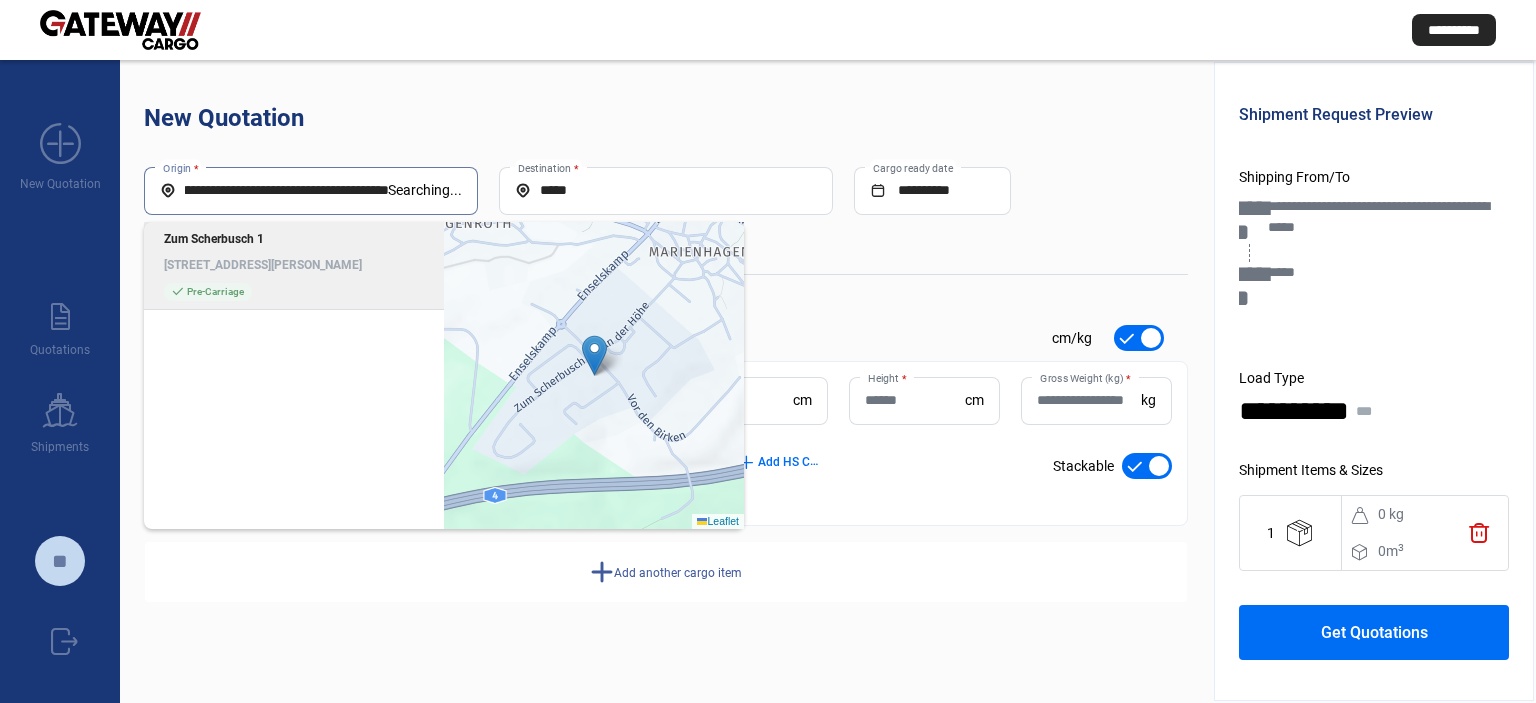 type on "**********" 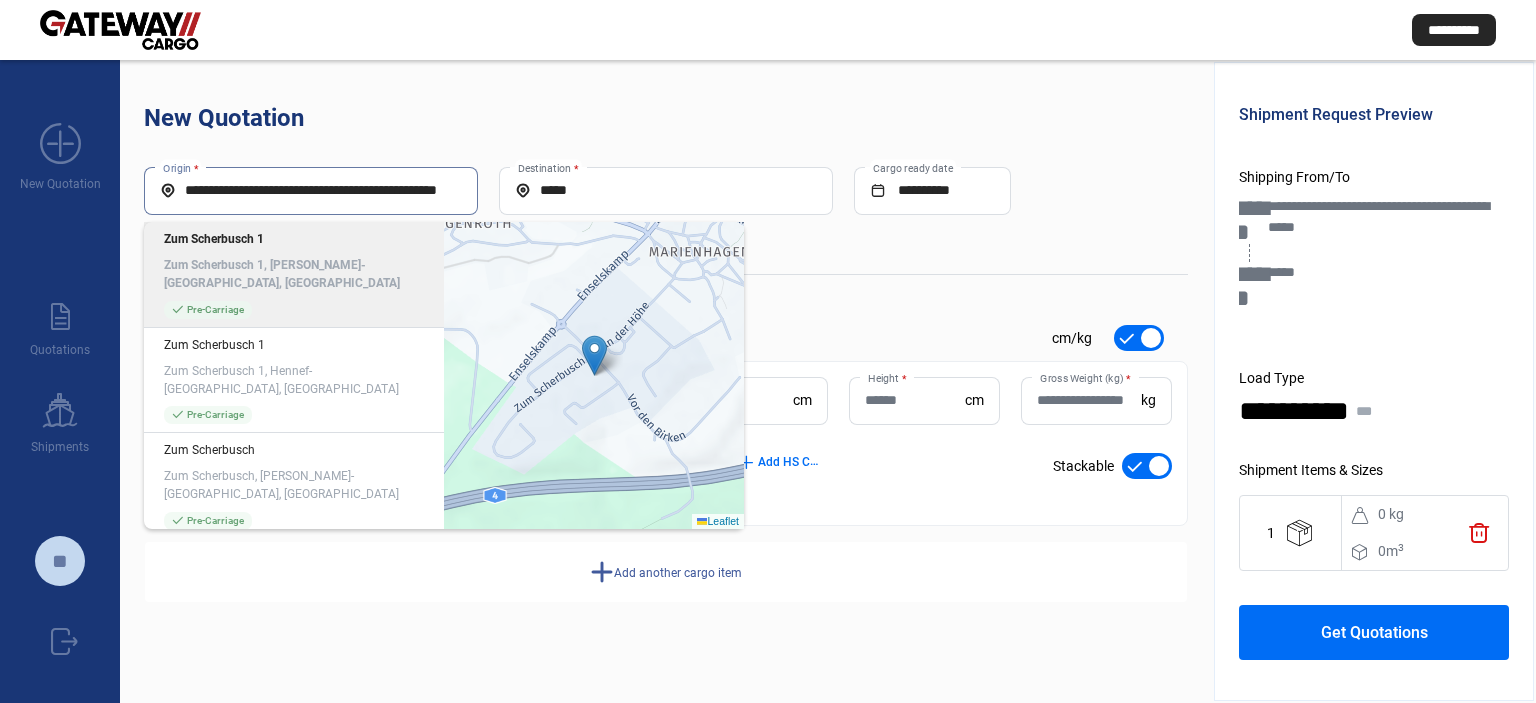 click on "**********" at bounding box center (311, 190) 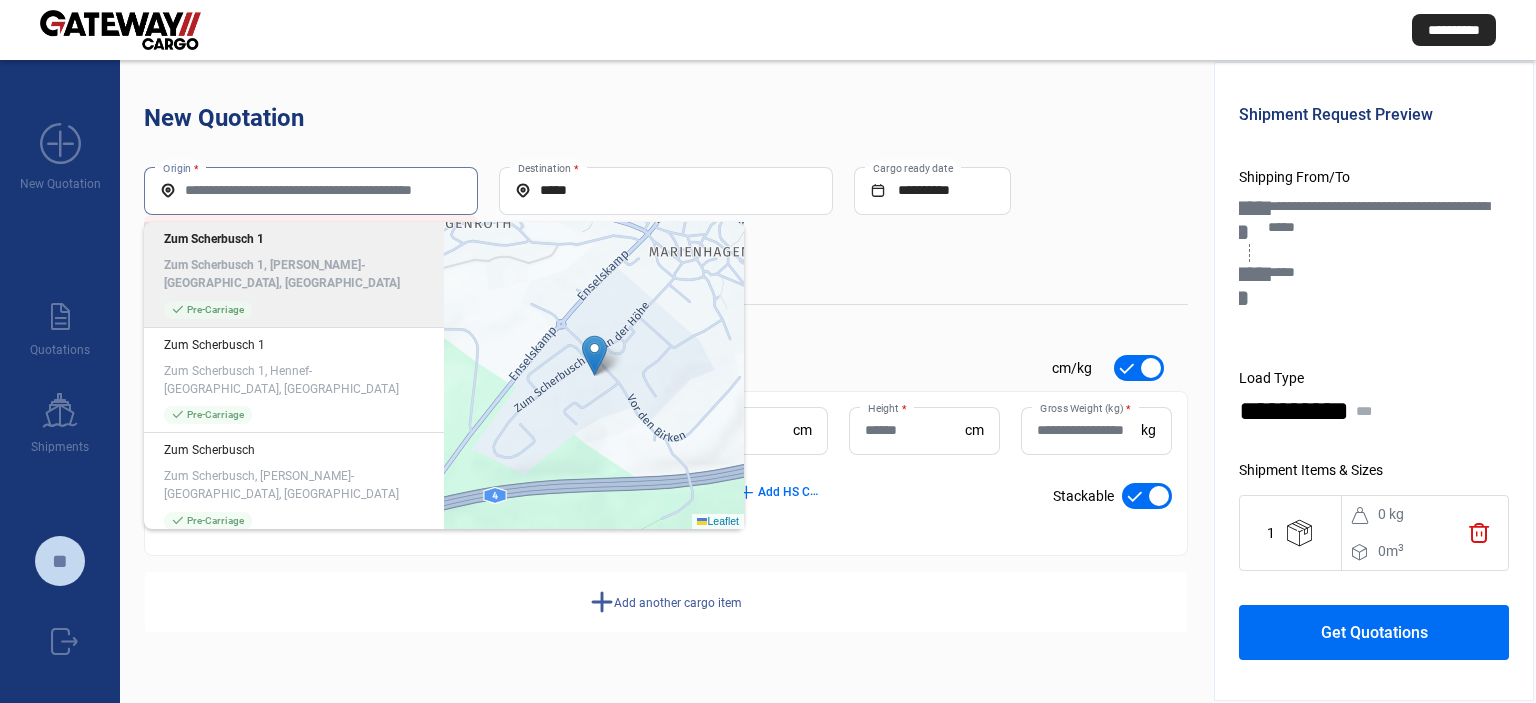 scroll, scrollTop: 0, scrollLeft: 0, axis: both 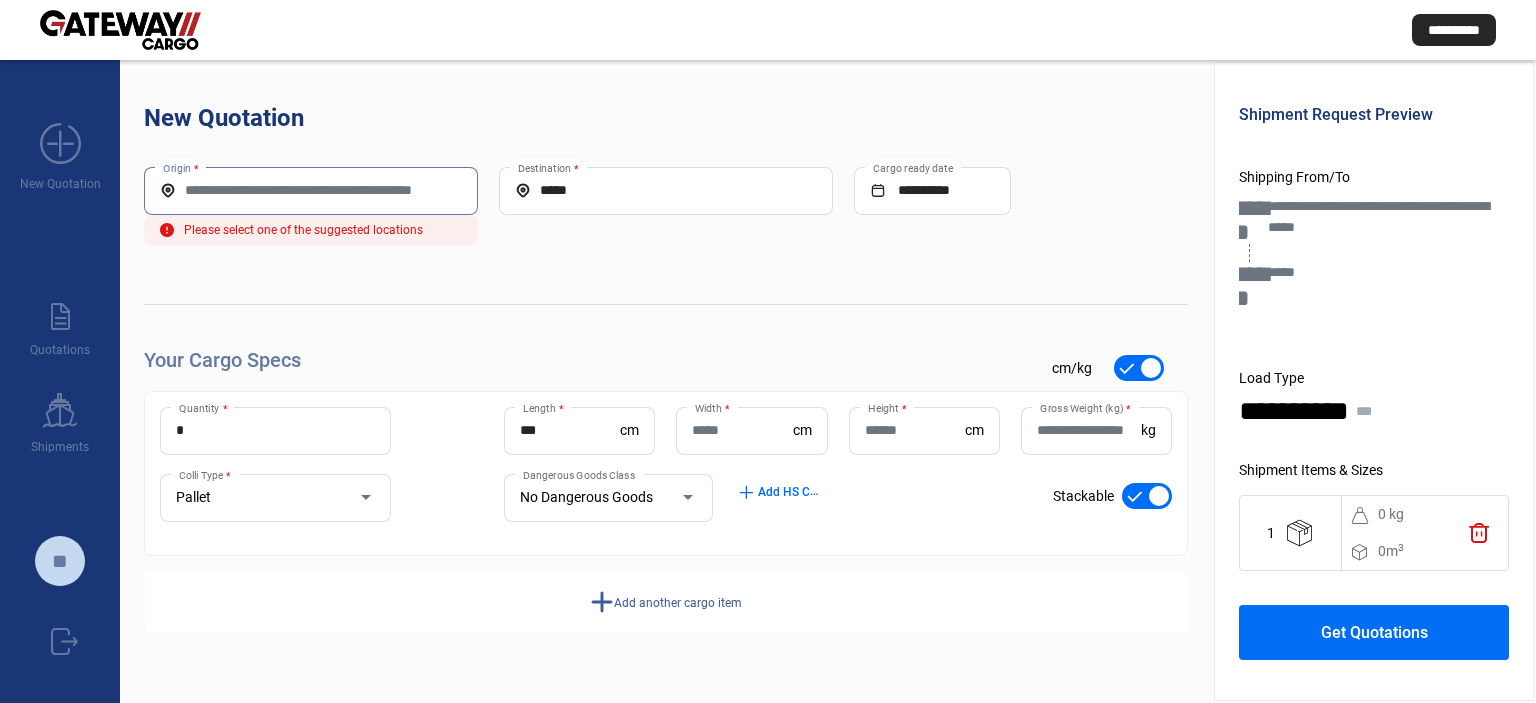paste on "**********" 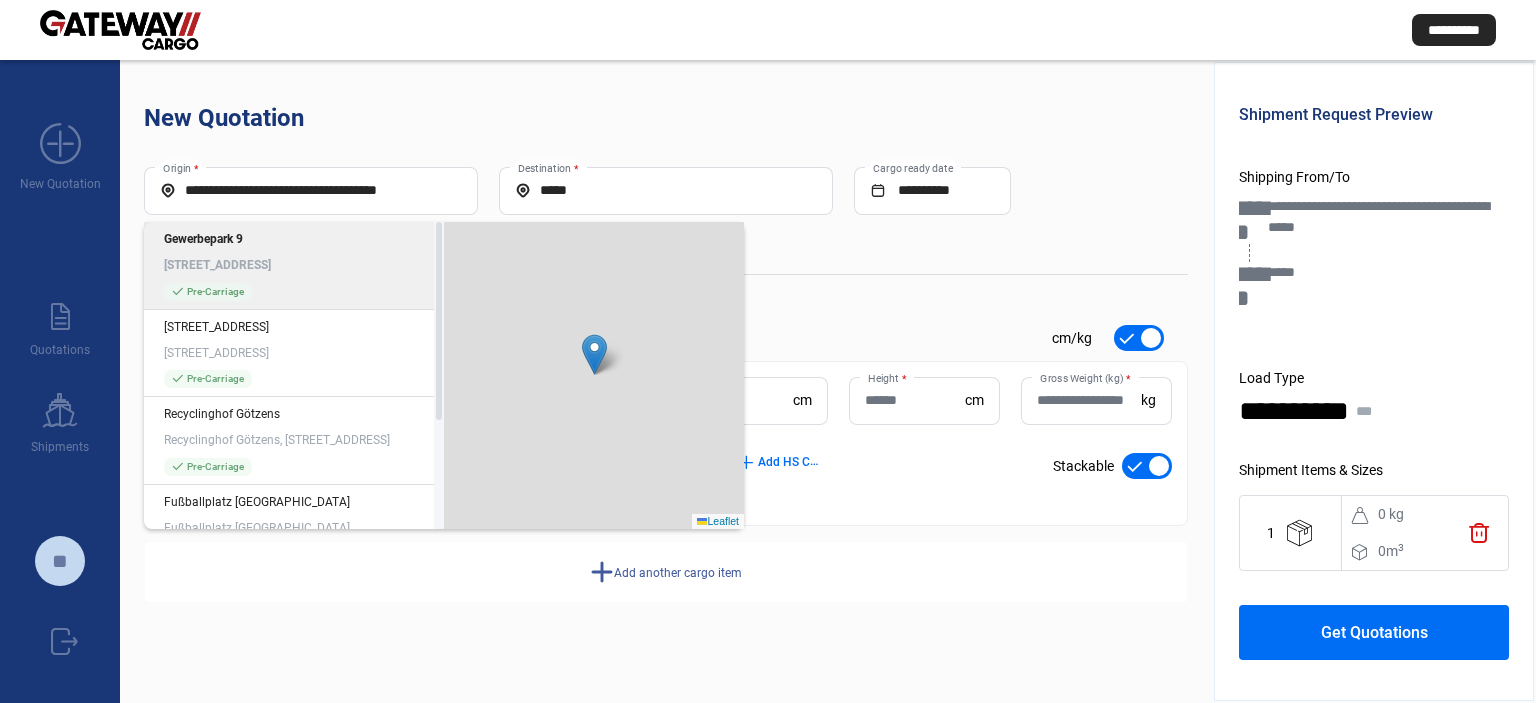 click on "[STREET_ADDRESS] check_mark  Pre-Carriage" 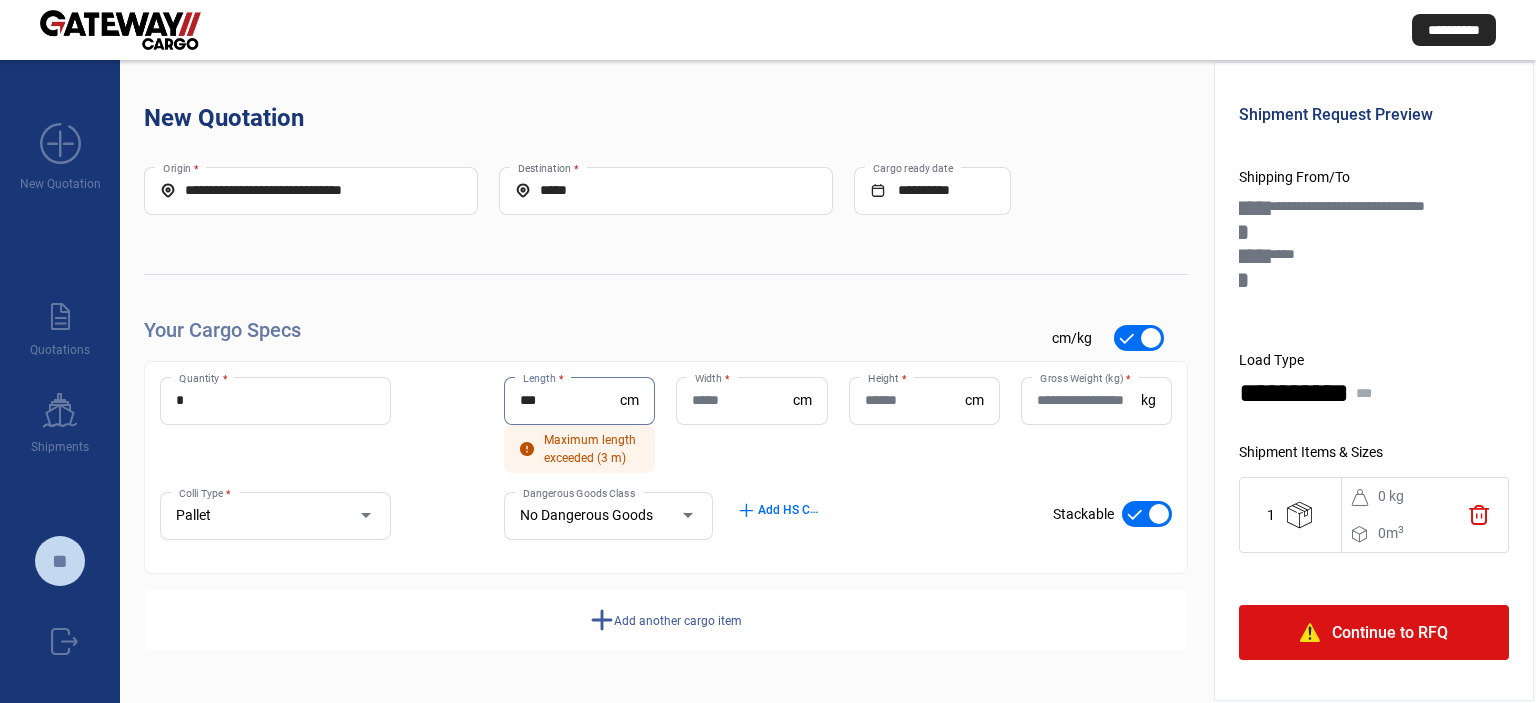 click on "***" at bounding box center [570, 400] 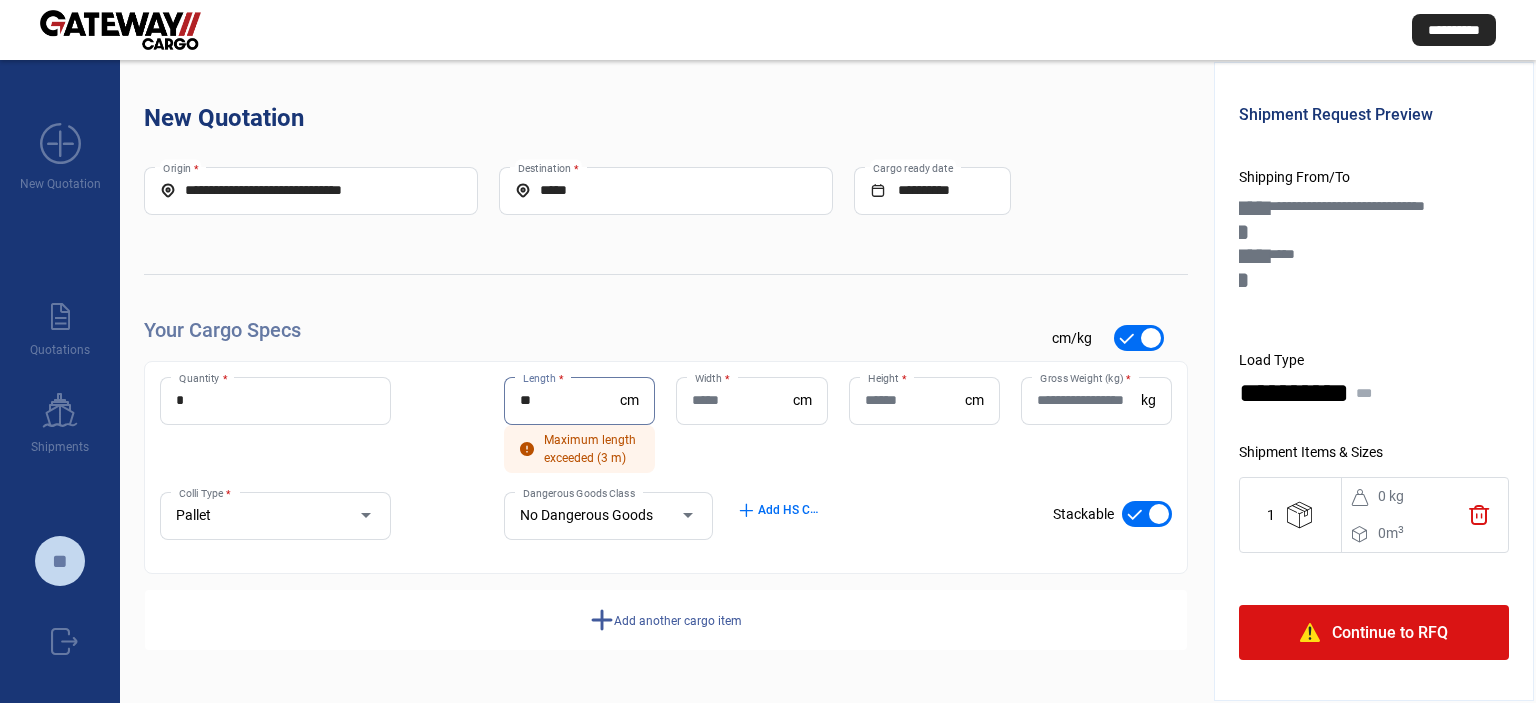 type on "*" 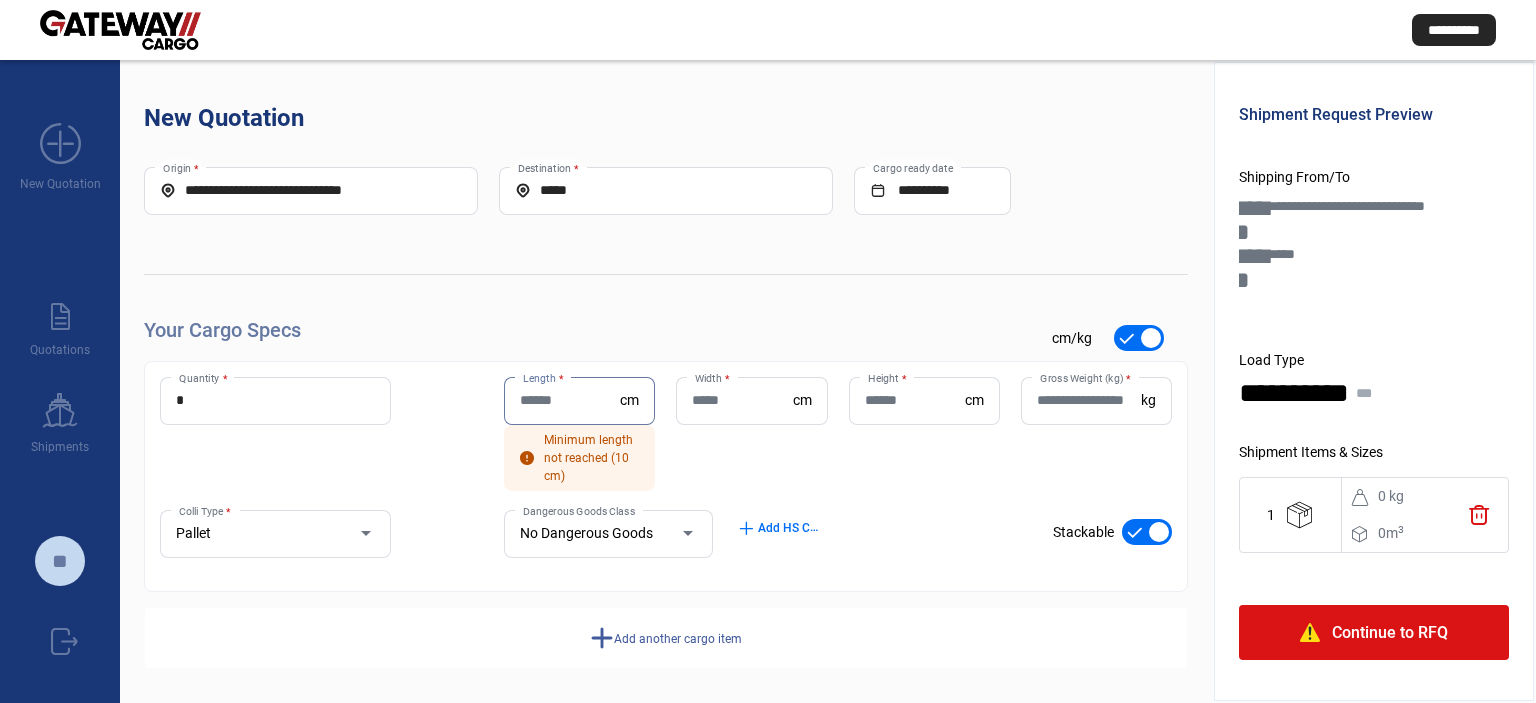type 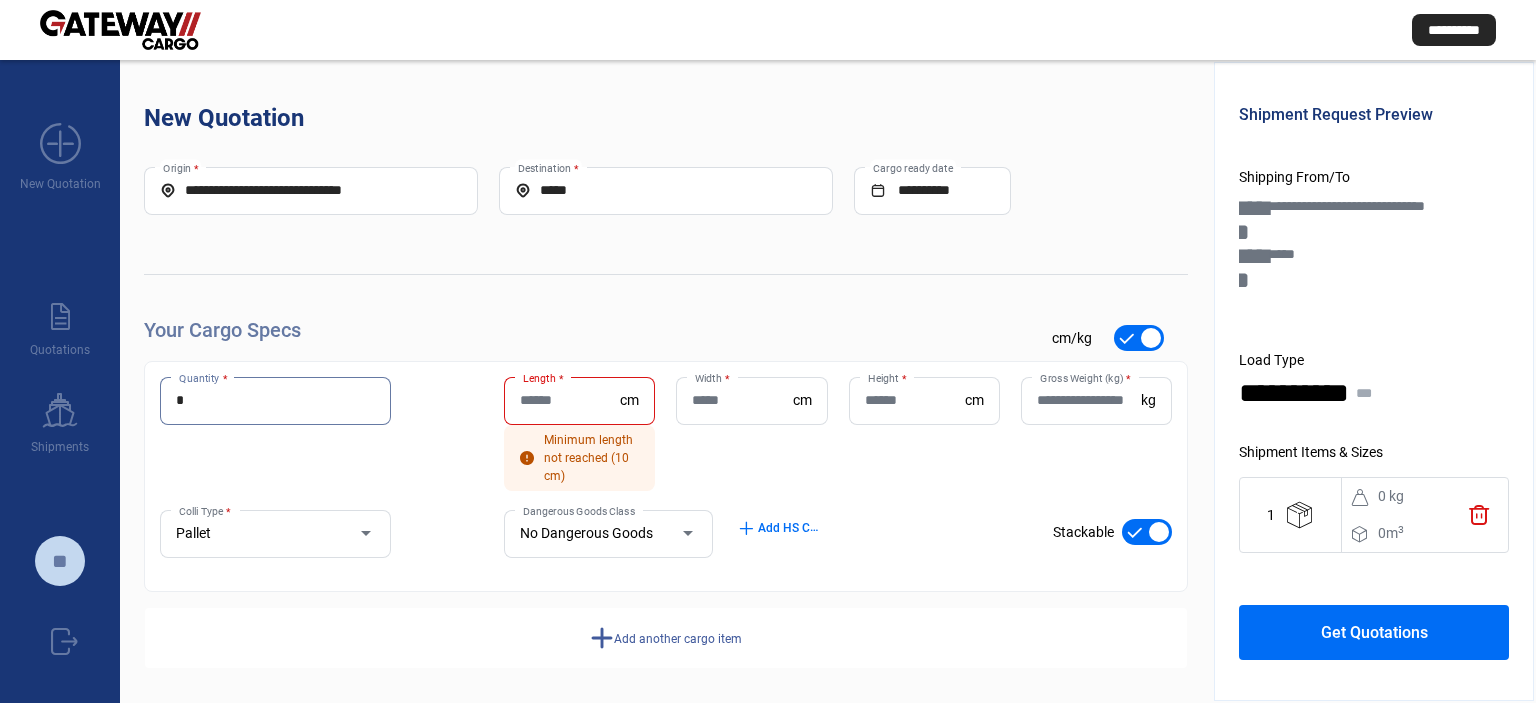 type on "*" 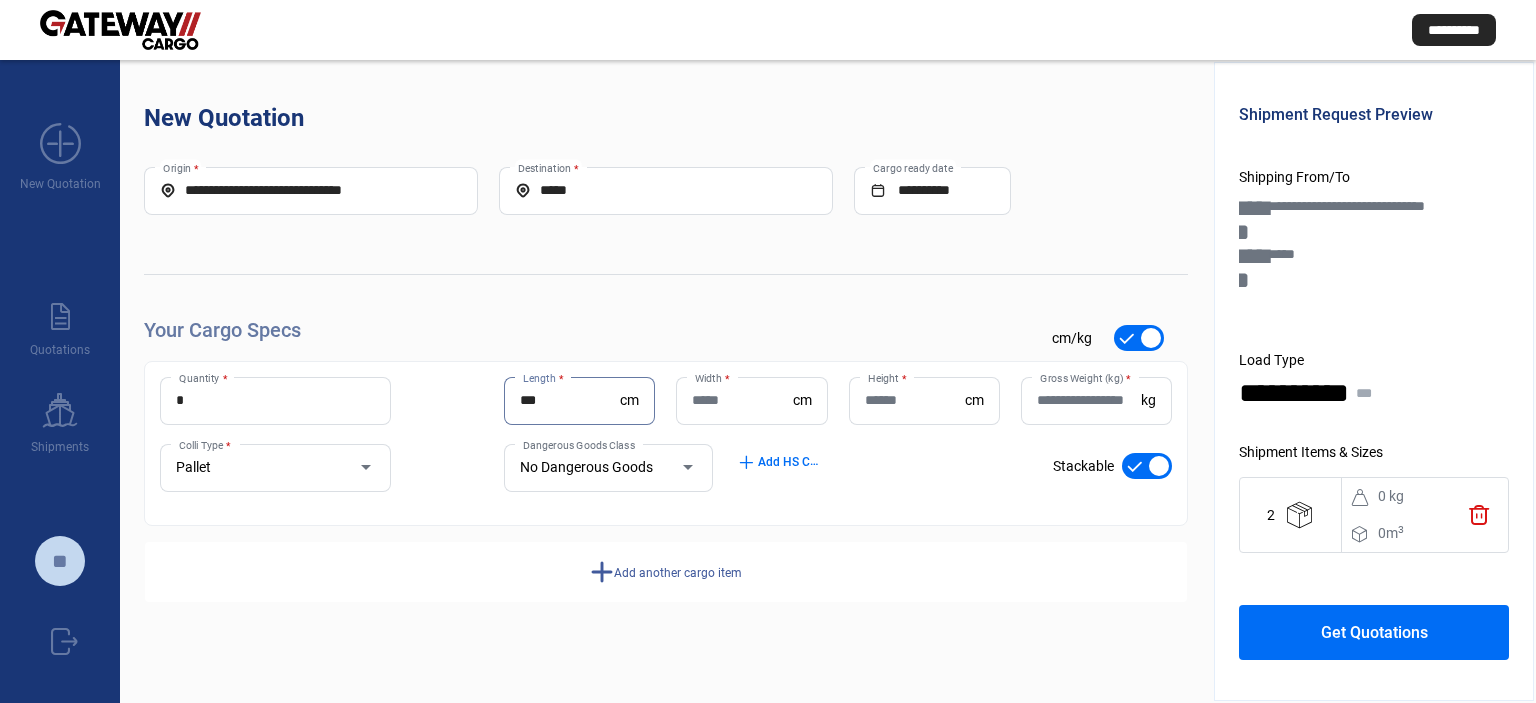 type on "***" 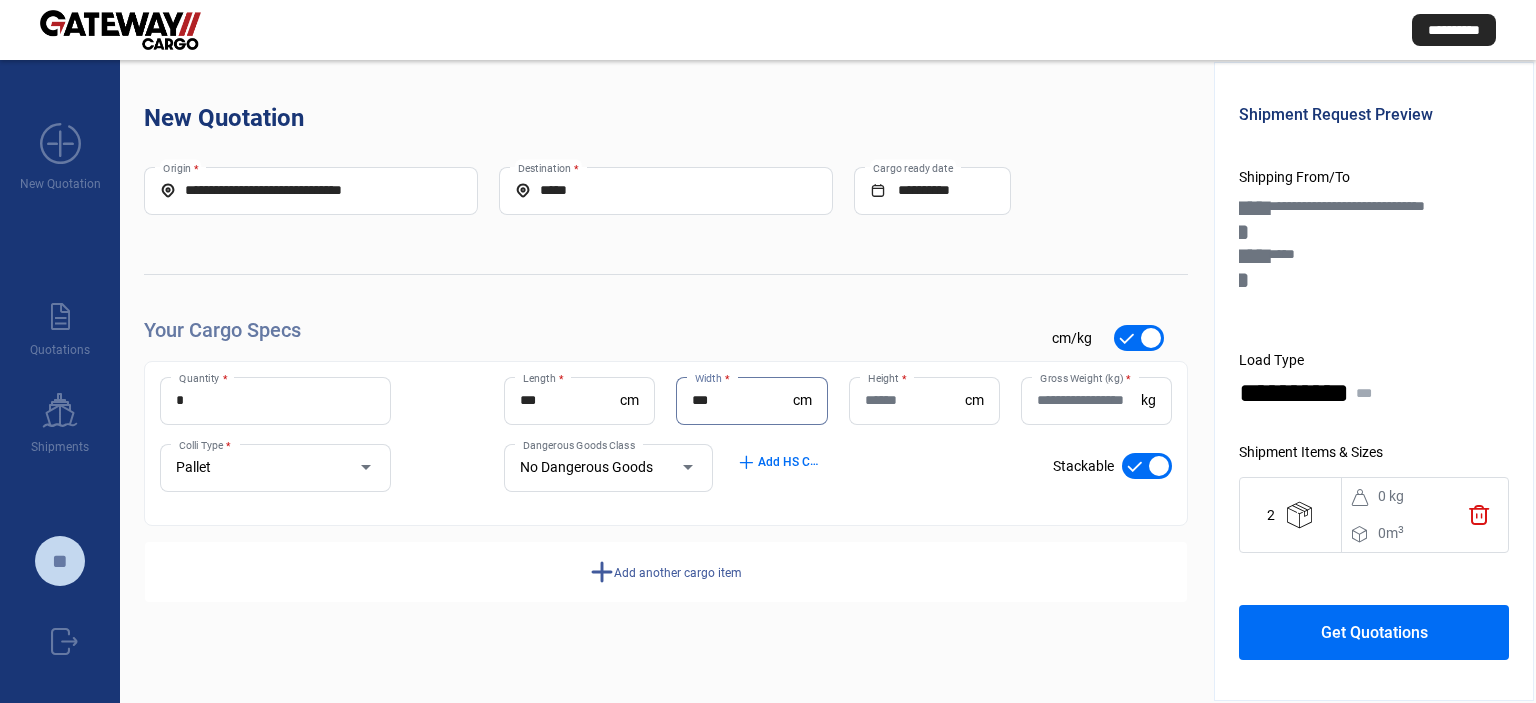 type on "***" 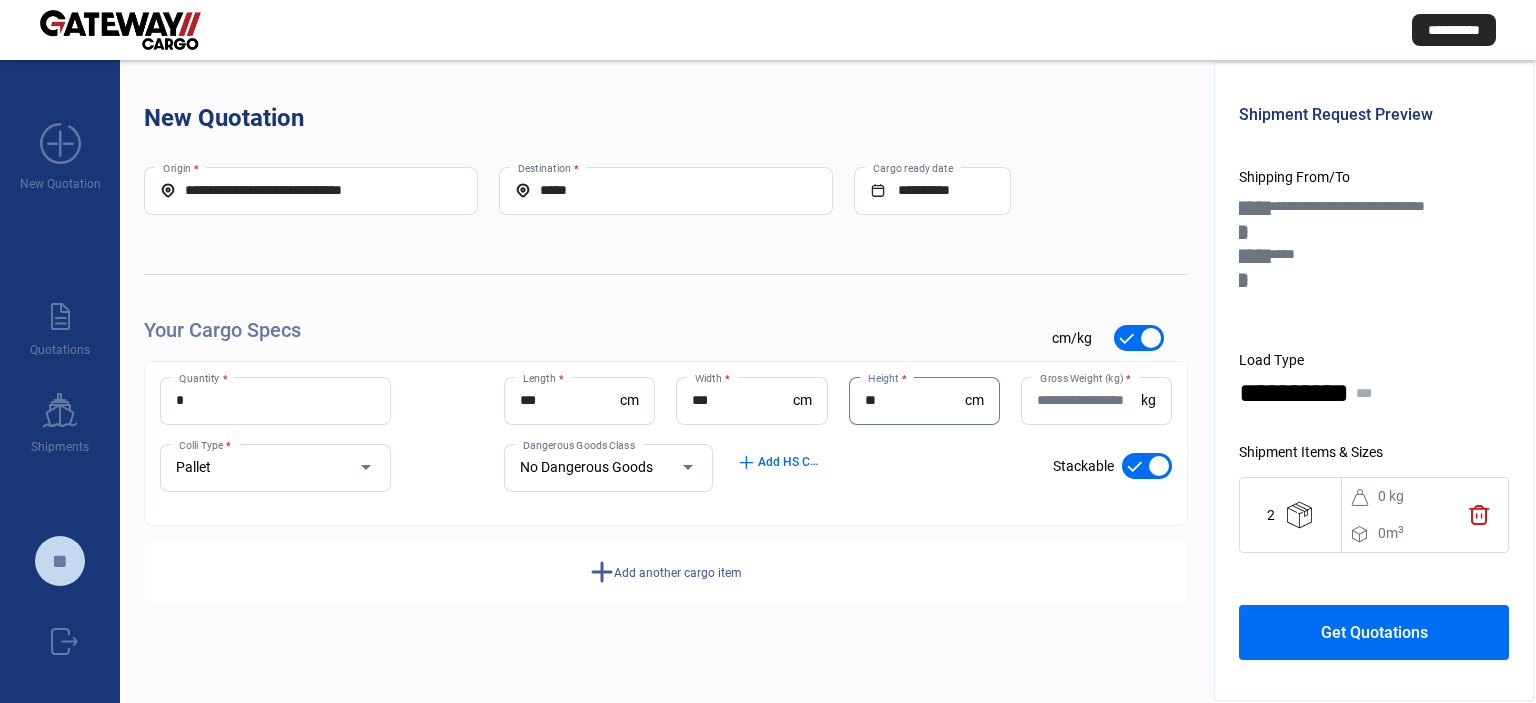 type on "**" 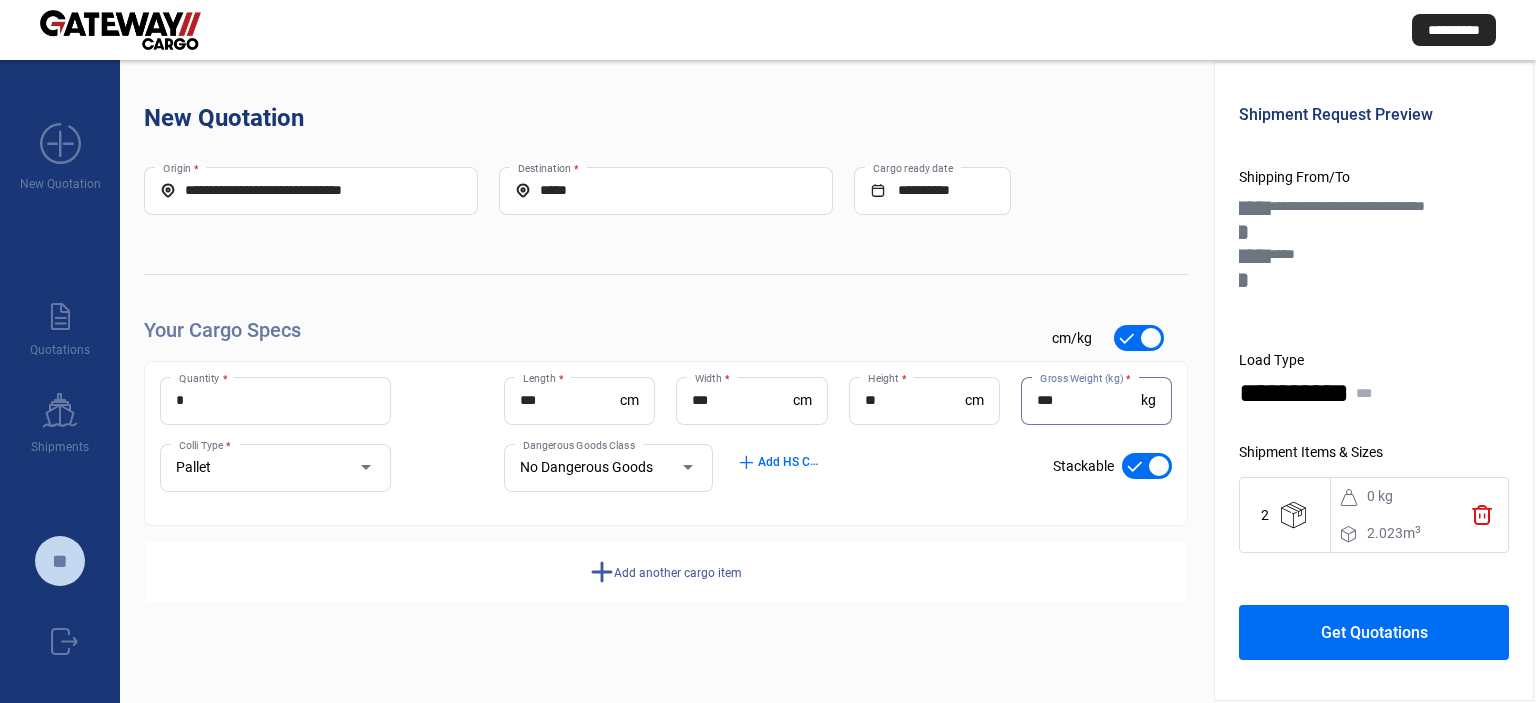 type on "***" 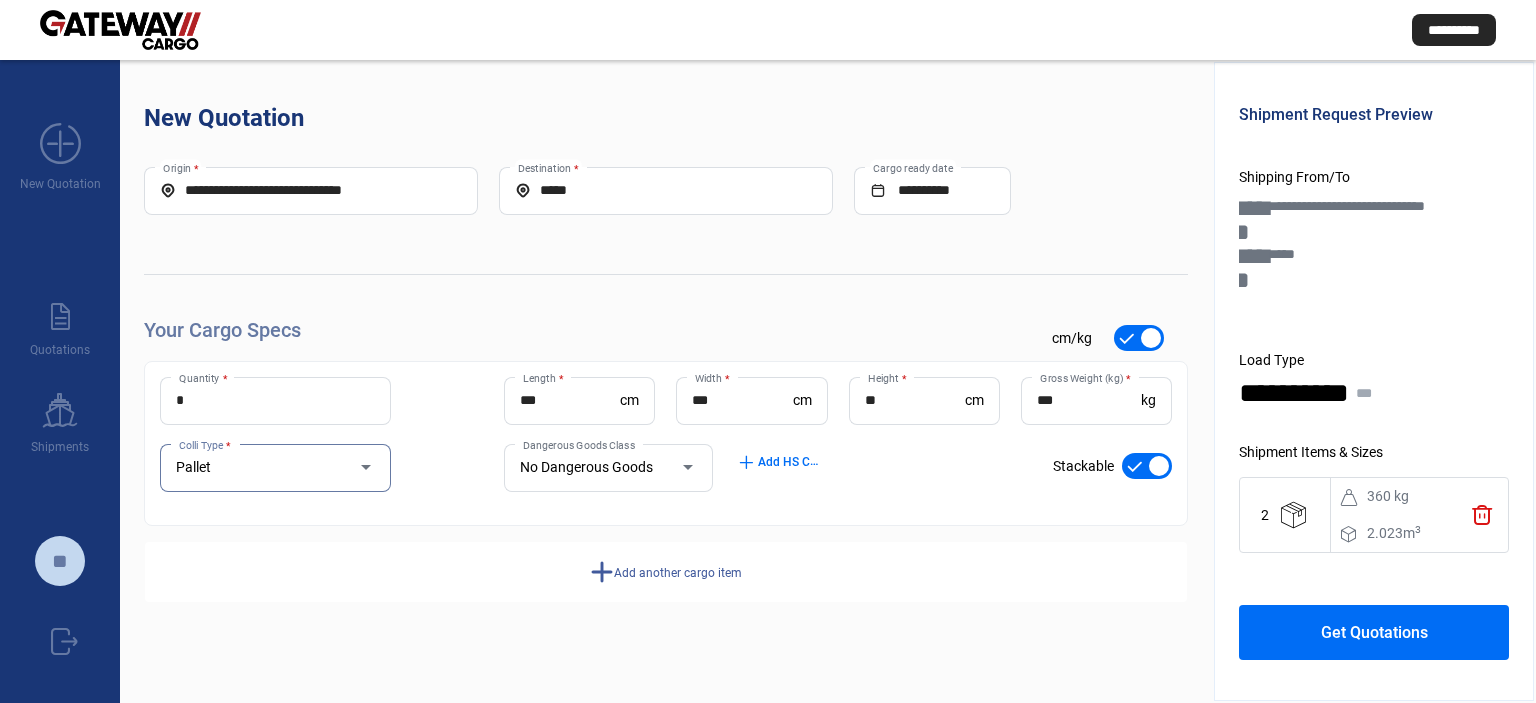scroll, scrollTop: 112, scrollLeft: 0, axis: vertical 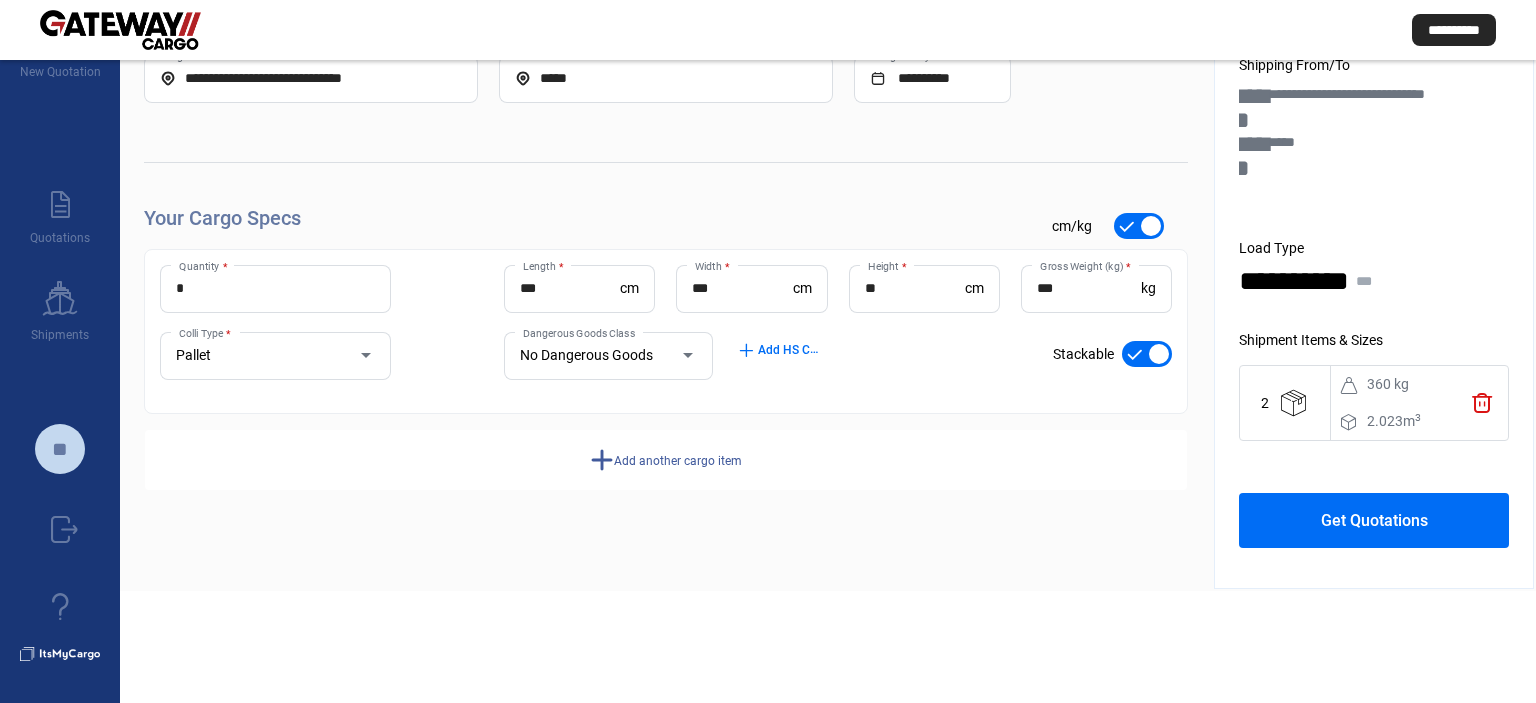 click on "Add another cargo item" 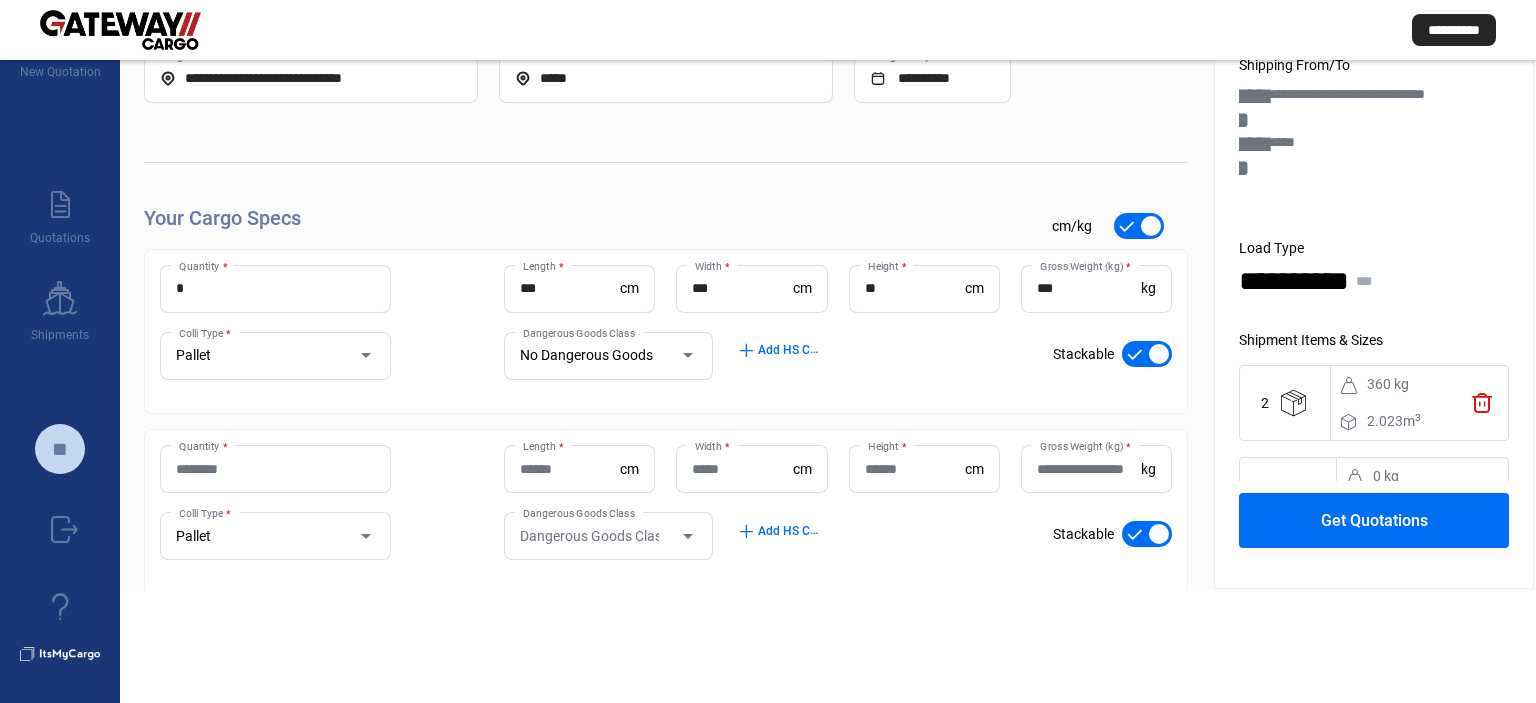 type 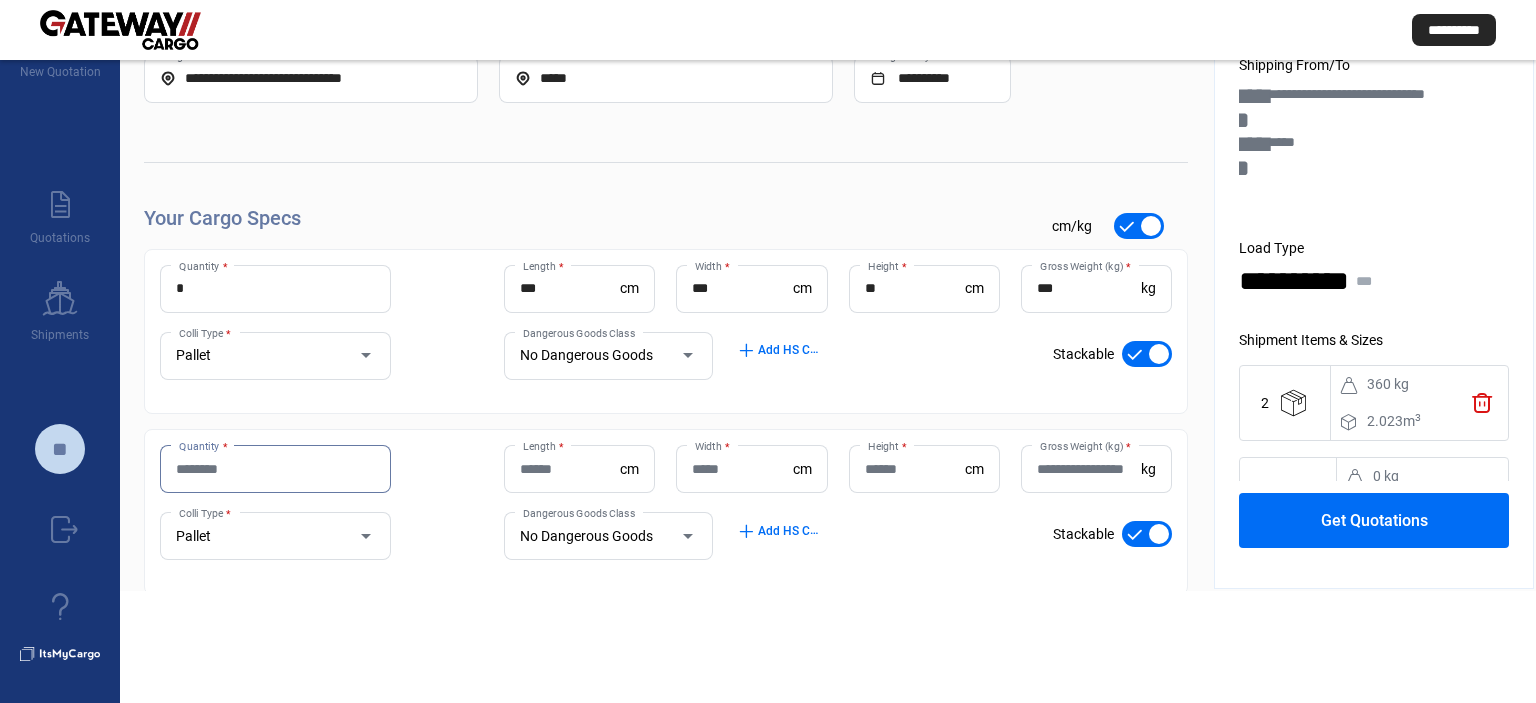 click on "Quantity *" at bounding box center [275, 469] 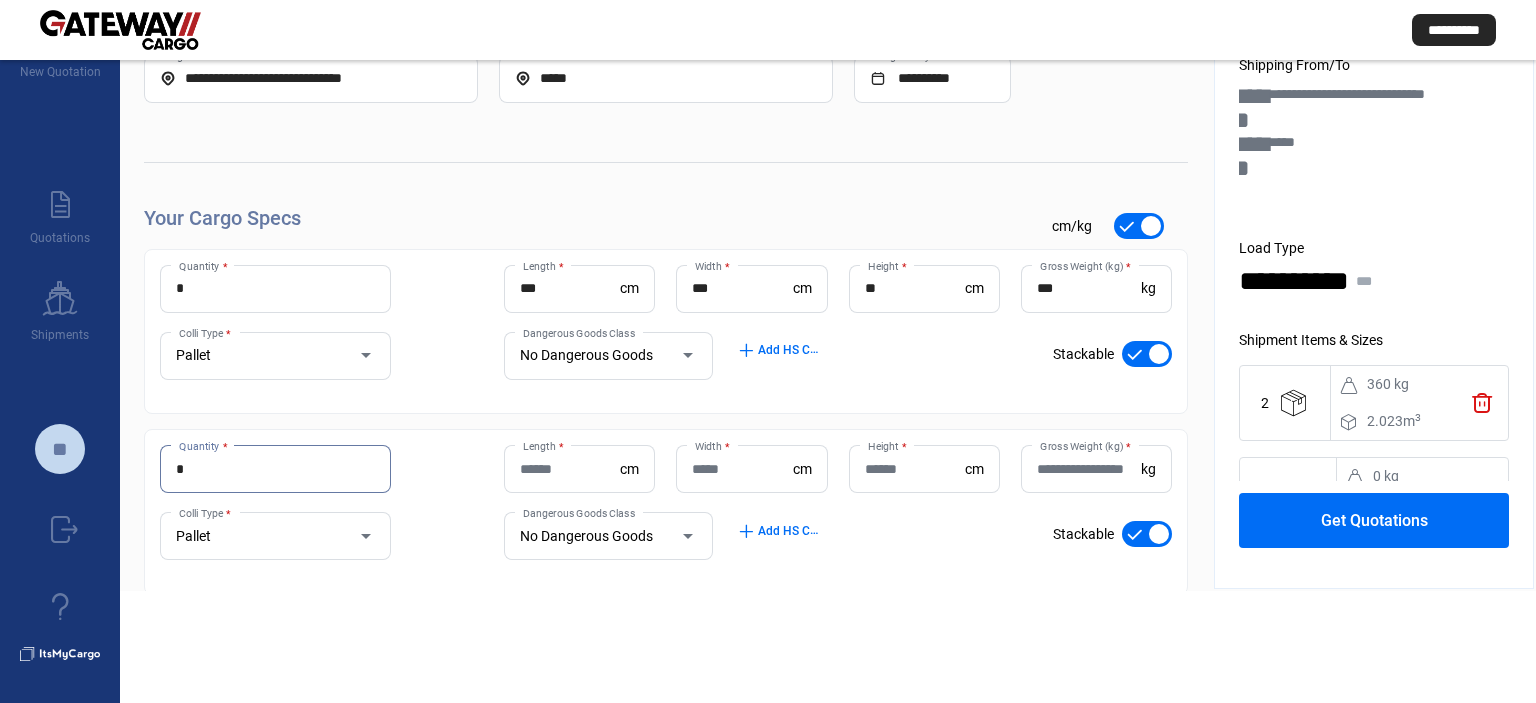 type on "*" 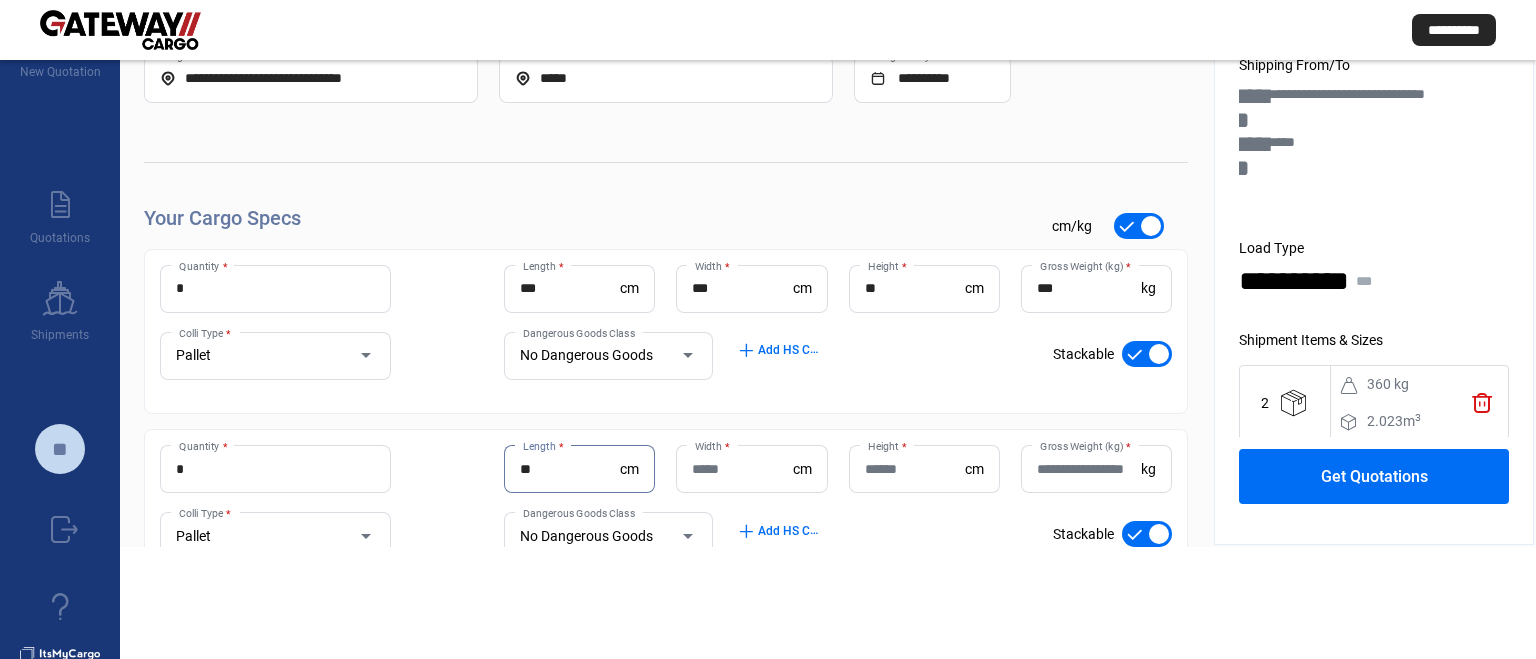 type on "**" 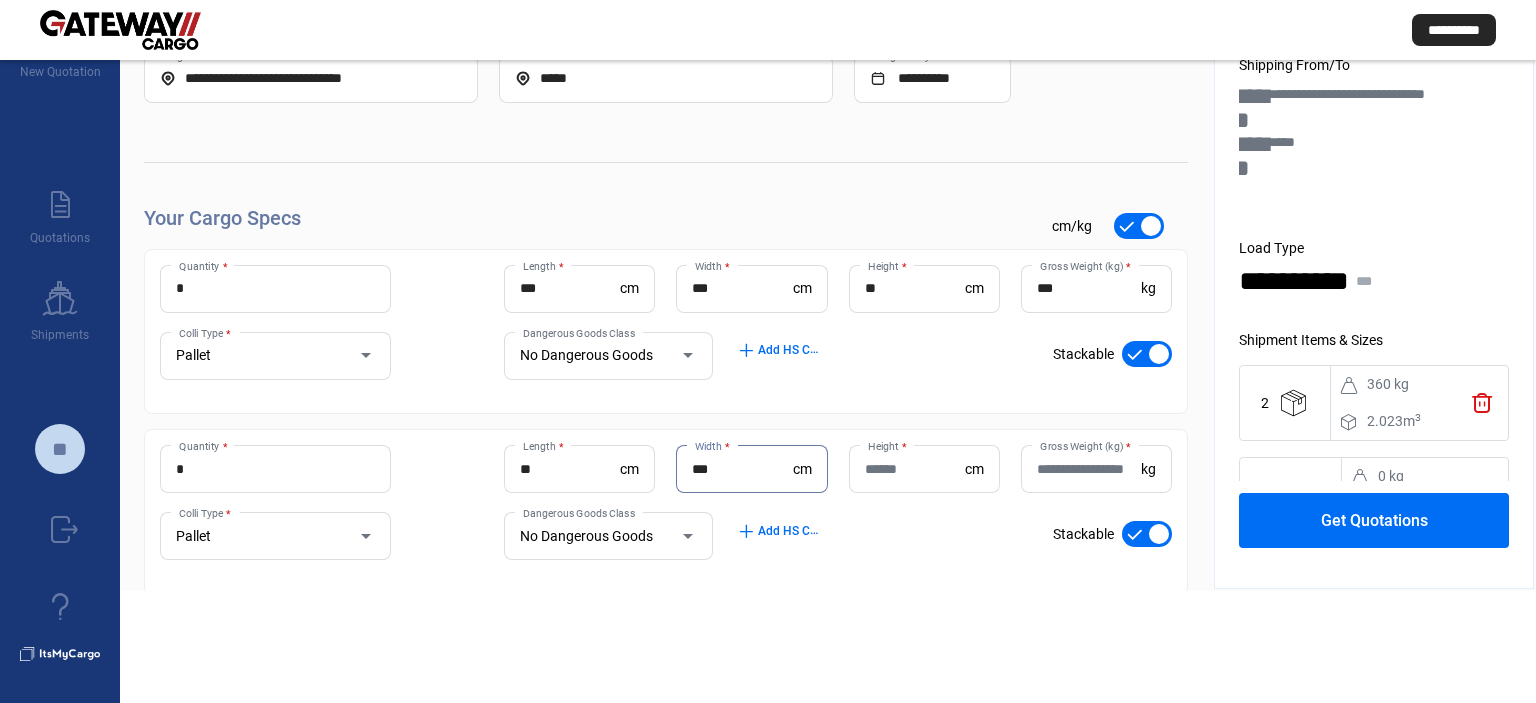type on "***" 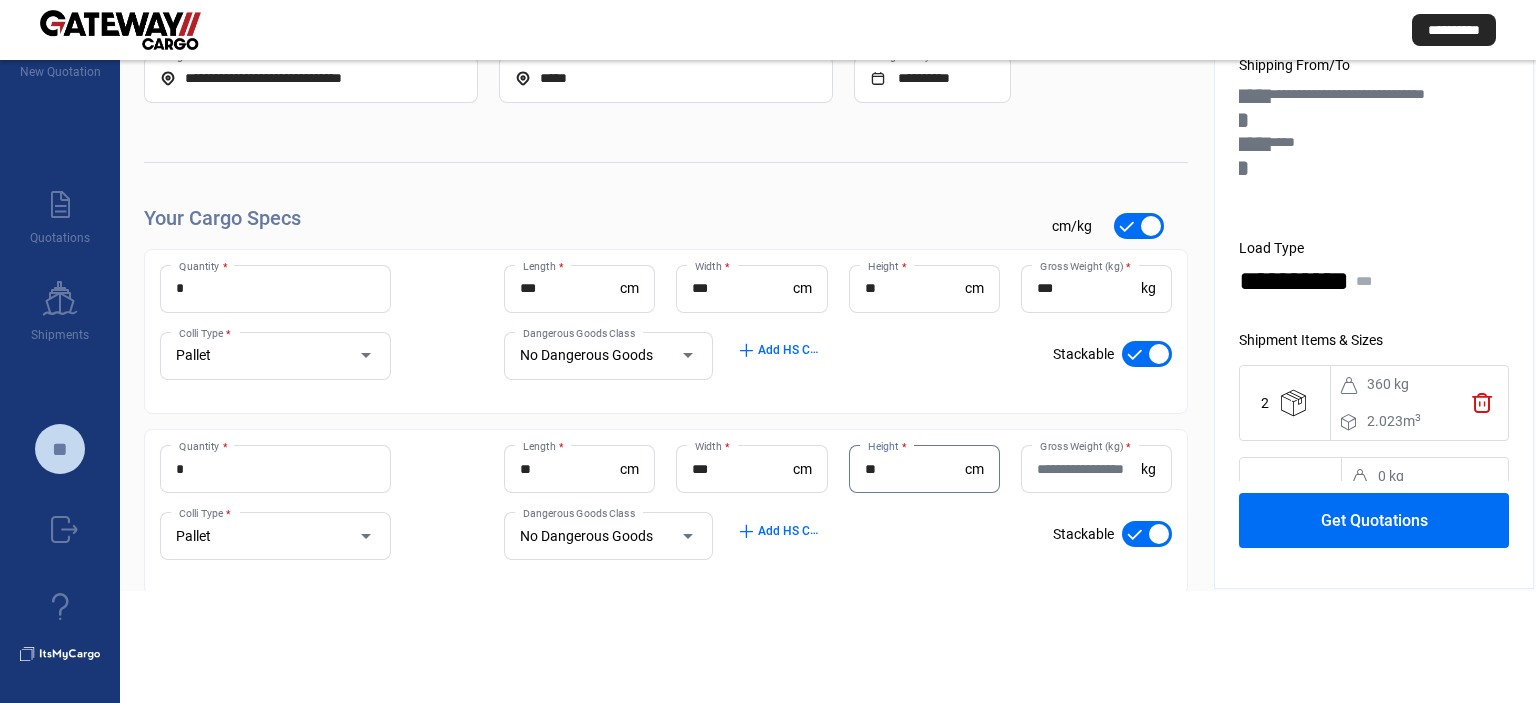 type on "**" 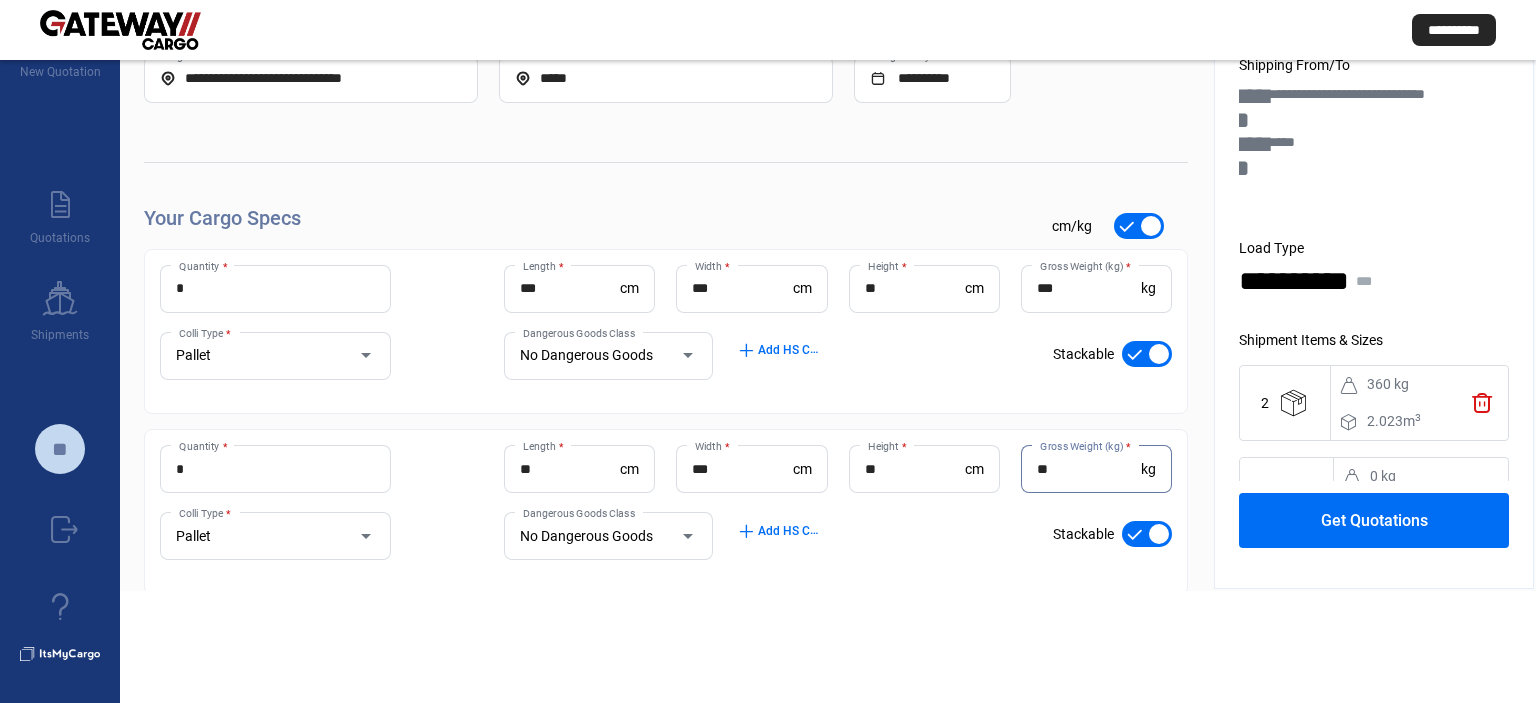 type on "**" 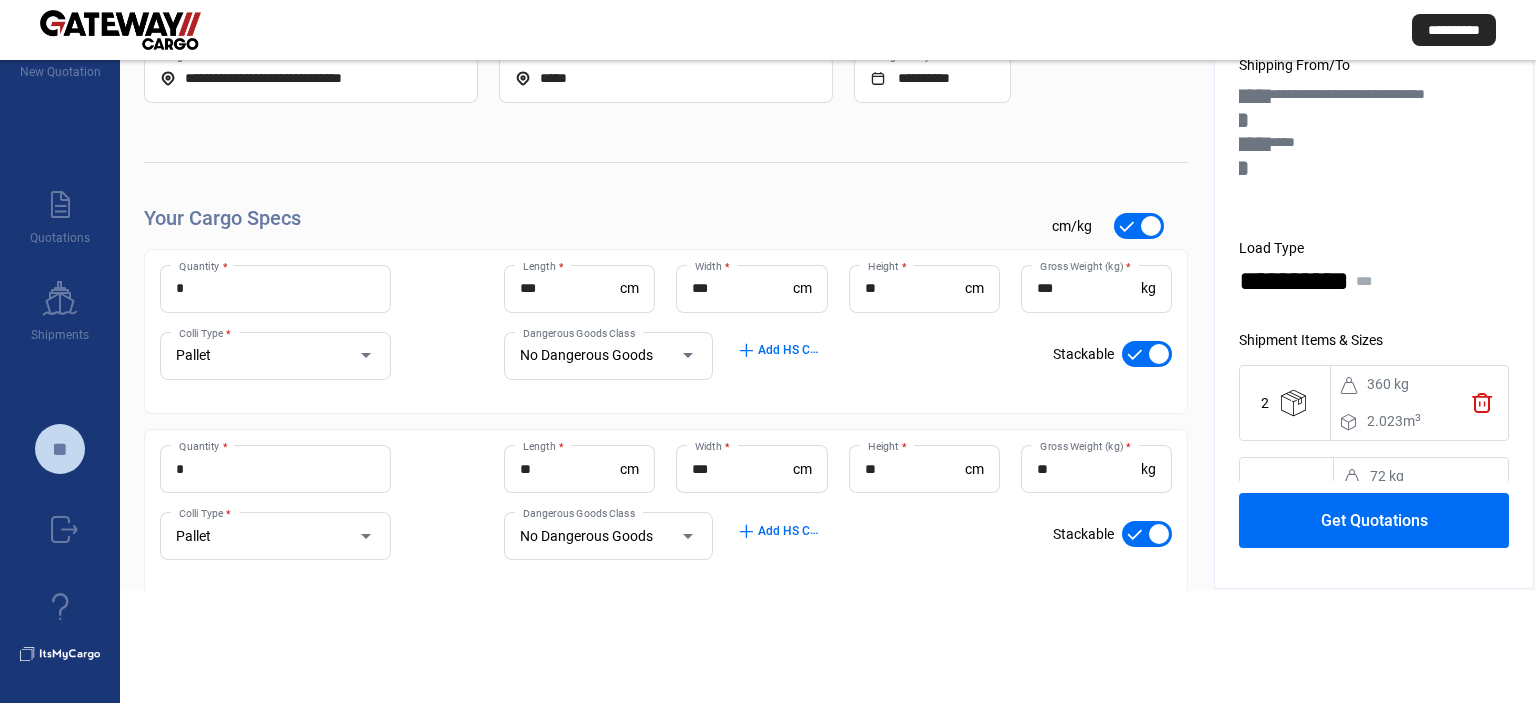click on "Get Quotations" 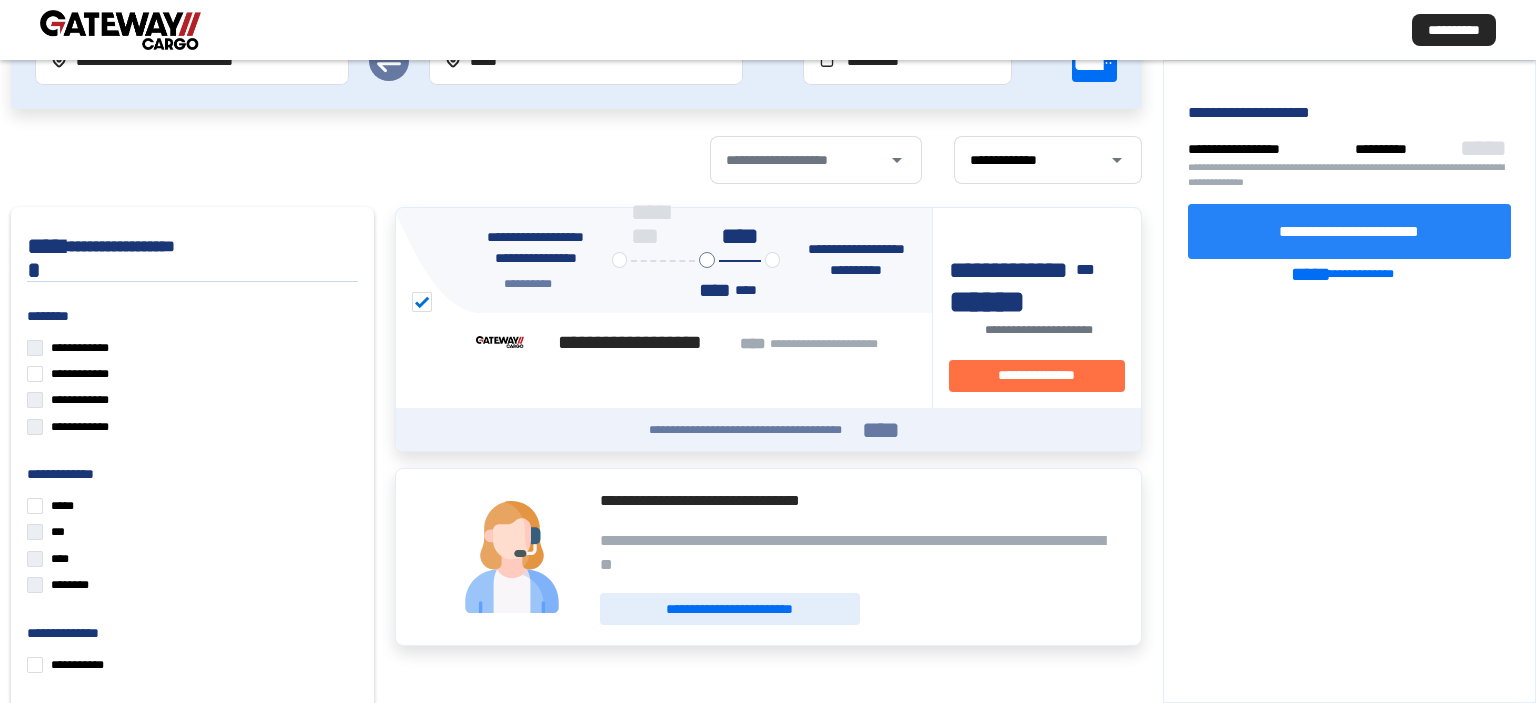 click on "**********" 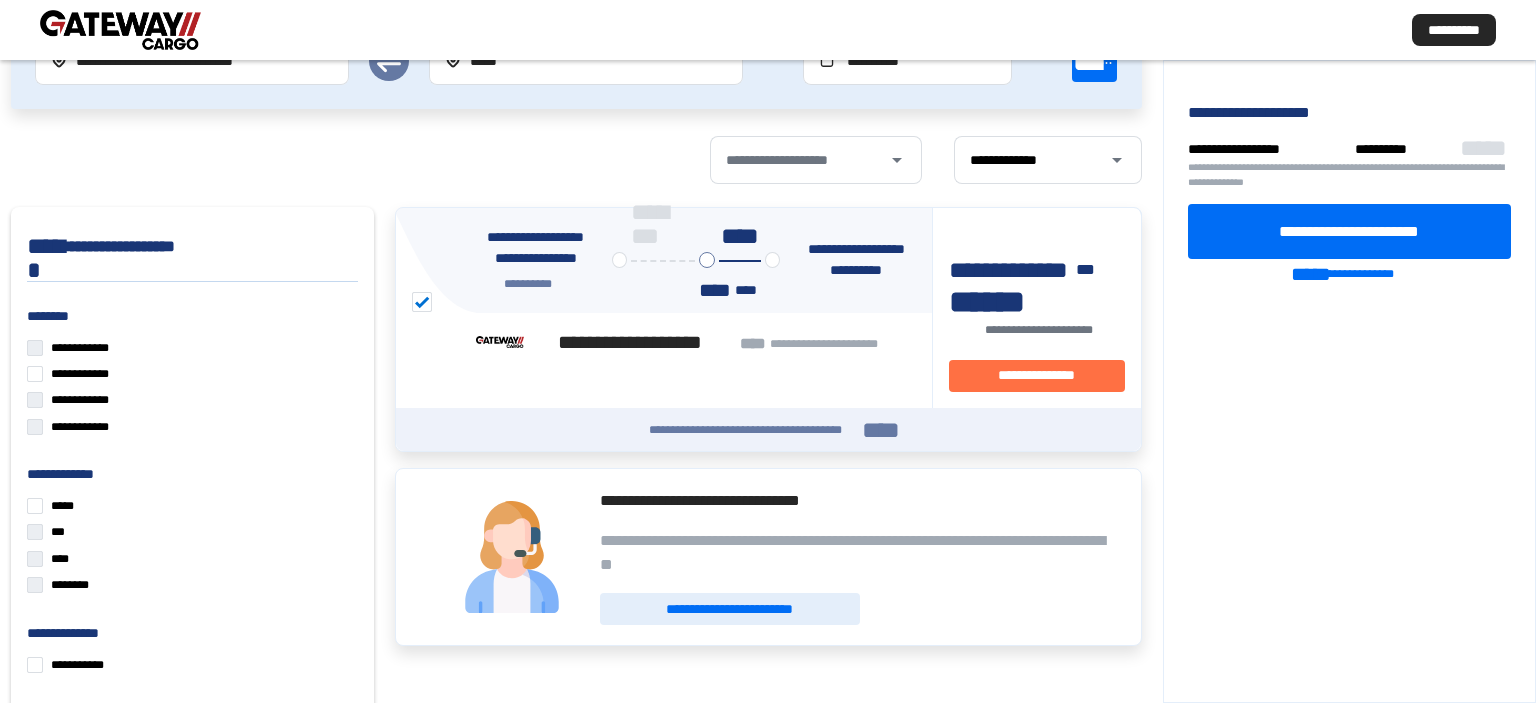 scroll, scrollTop: 0, scrollLeft: 0, axis: both 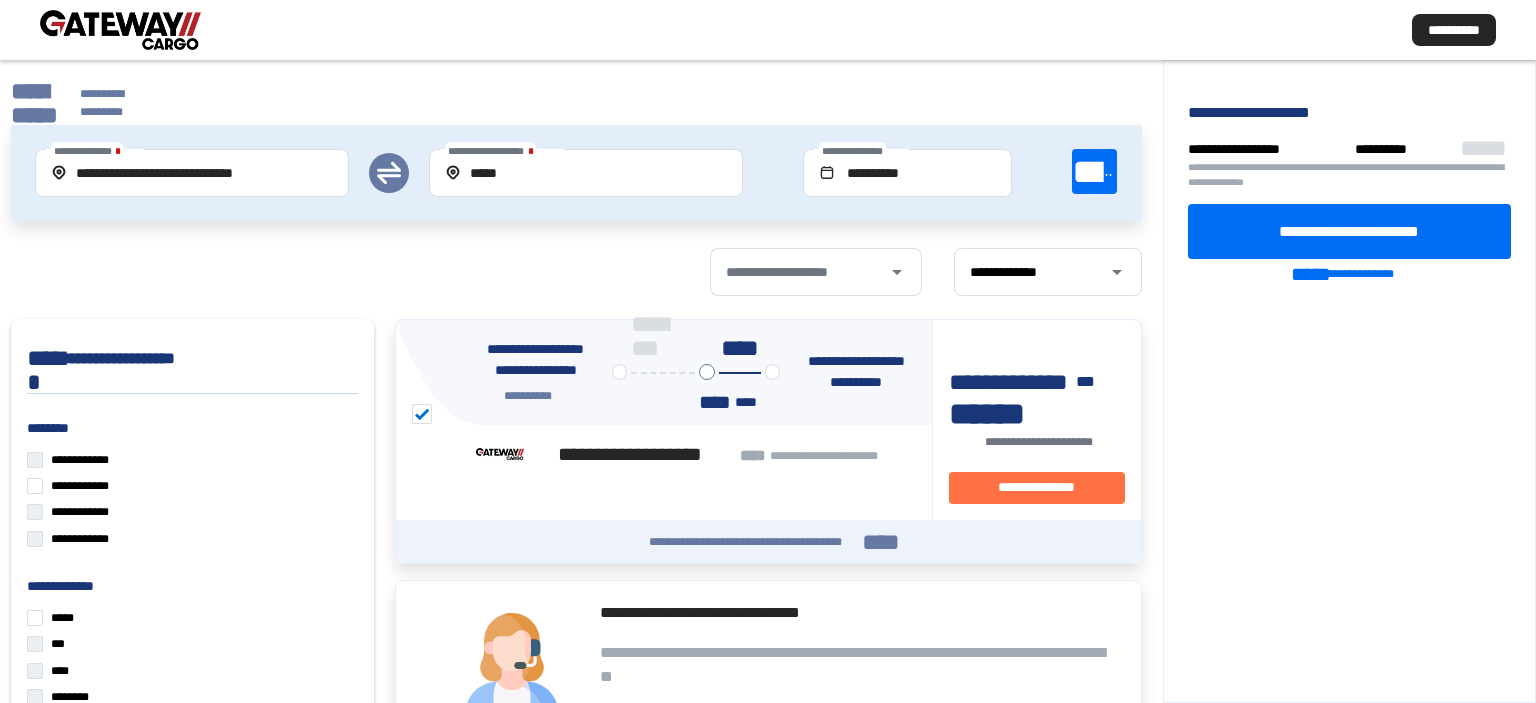 click on "**********" 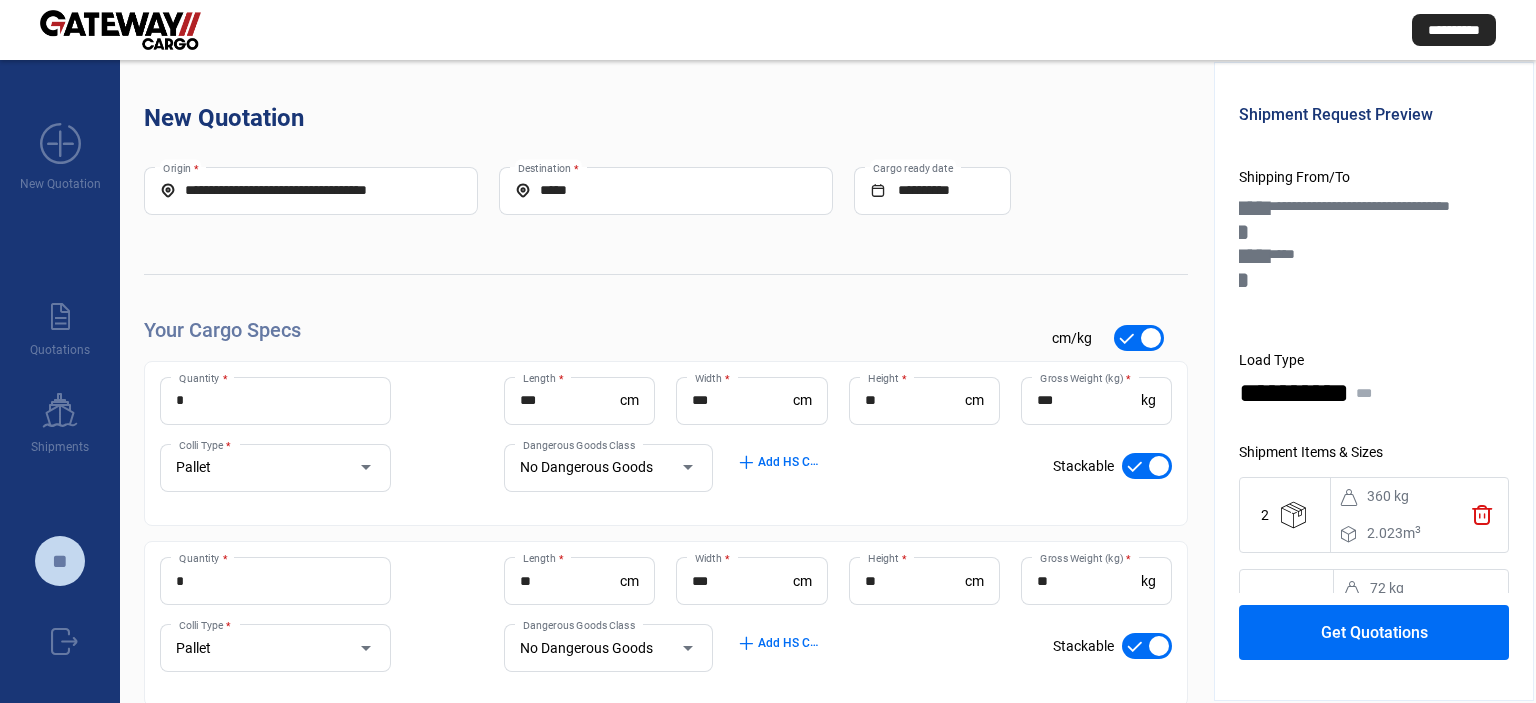 click on "**********" at bounding box center (311, 190) 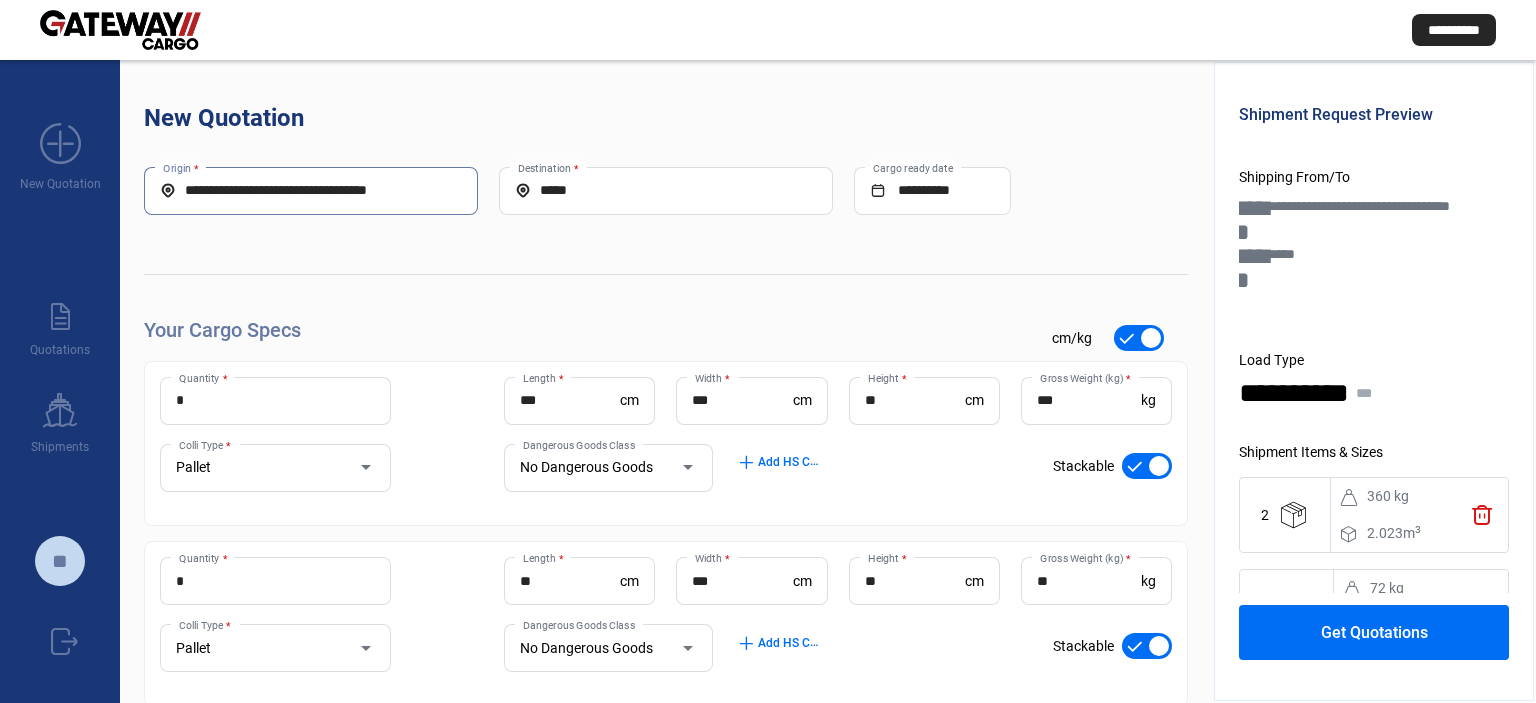 click on "**********" at bounding box center (311, 190) 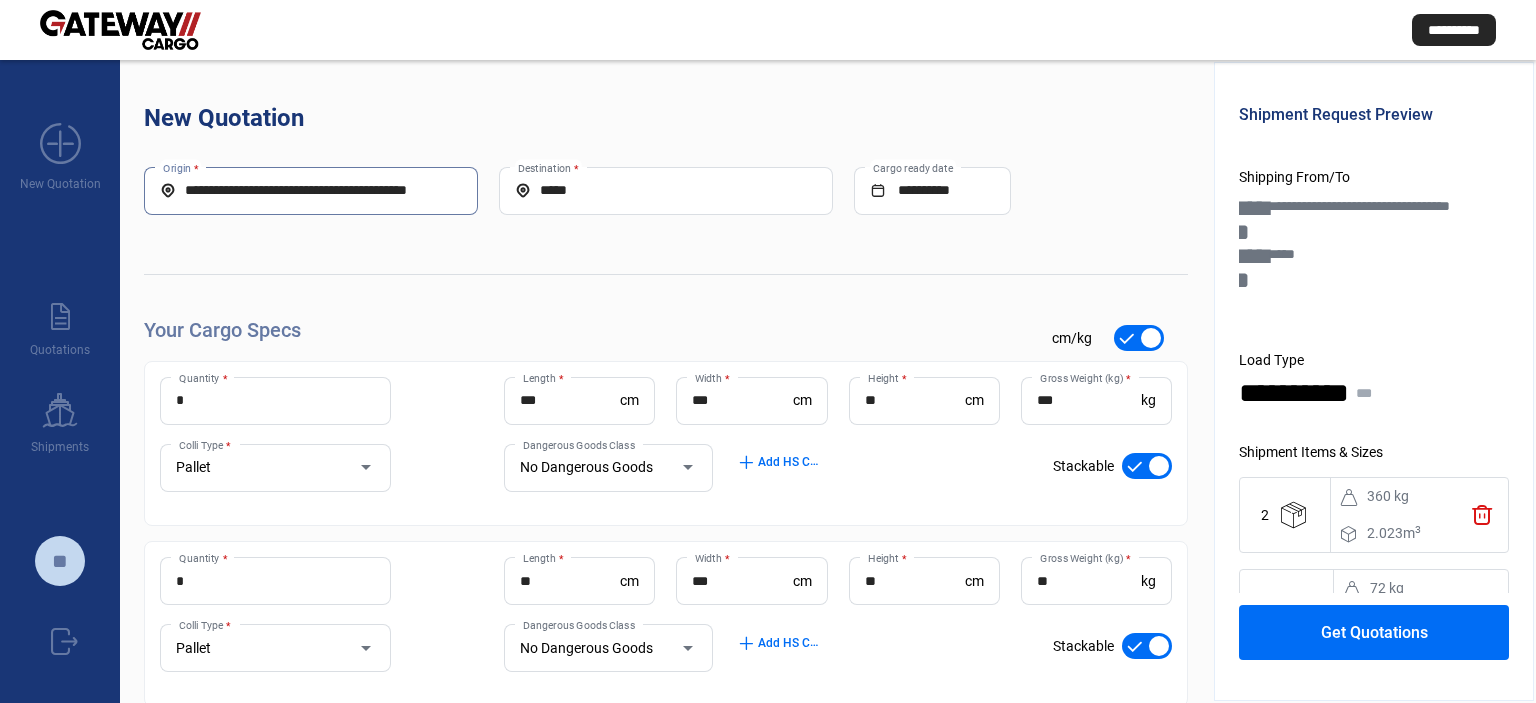 scroll, scrollTop: 0, scrollLeft: 21, axis: horizontal 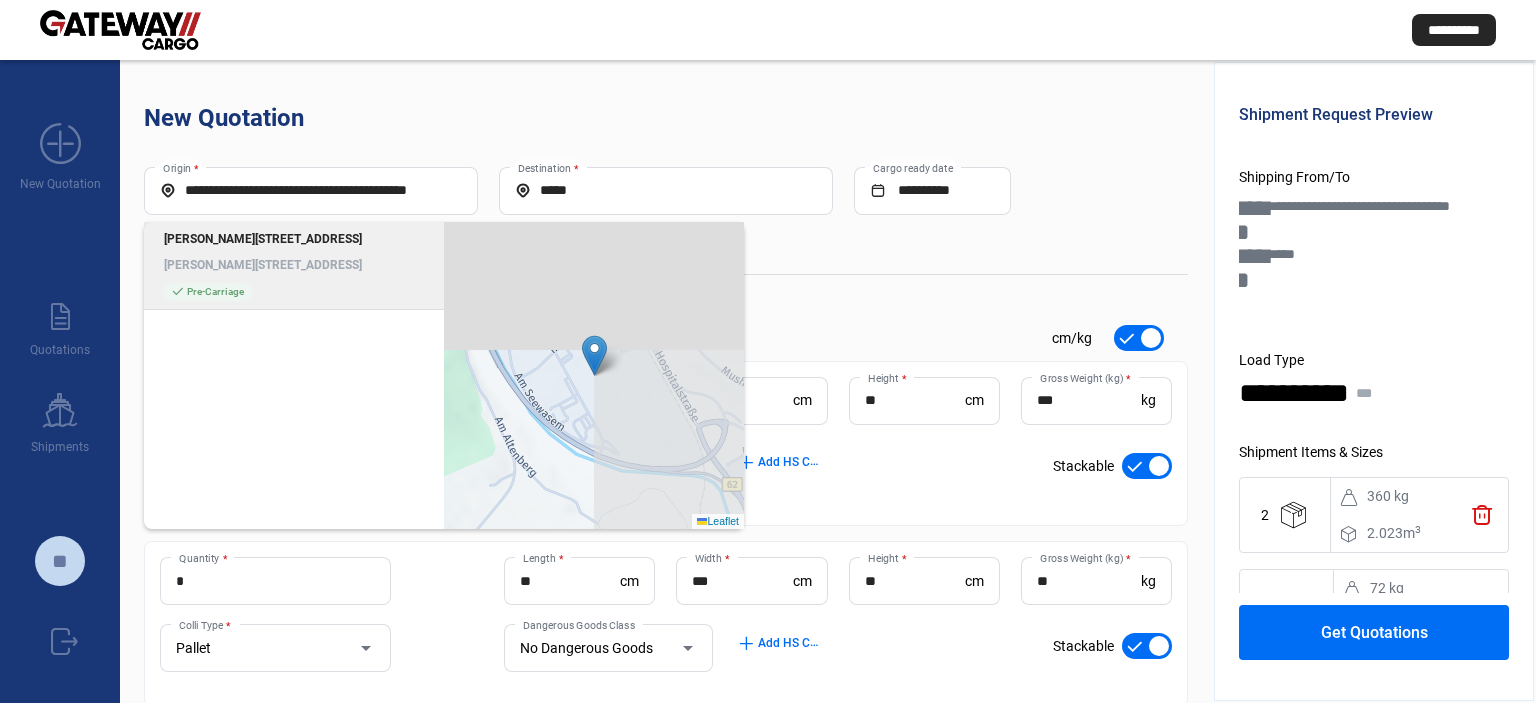 click on "[PERSON_NAME][STREET_ADDRESS]" 